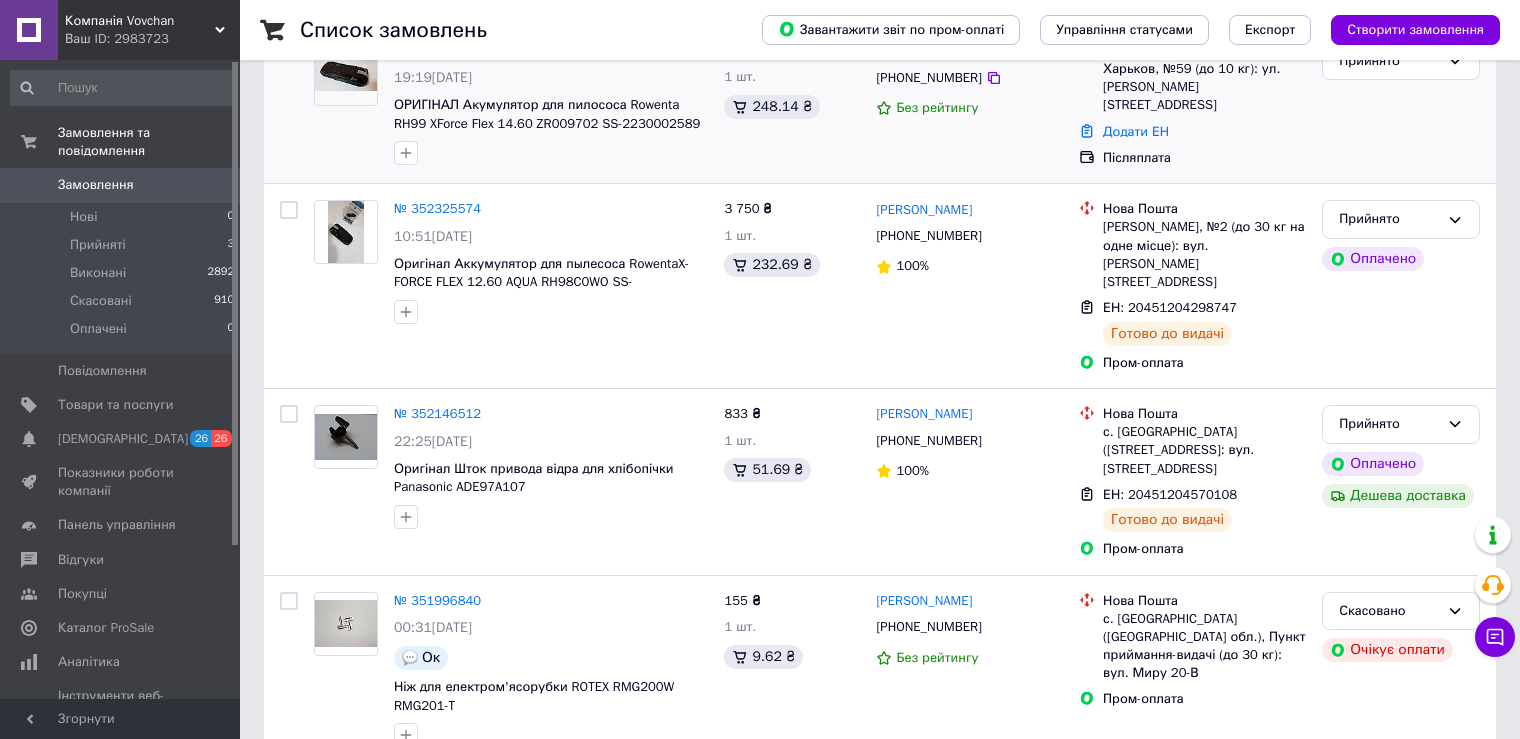 scroll, scrollTop: 300, scrollLeft: 0, axis: vertical 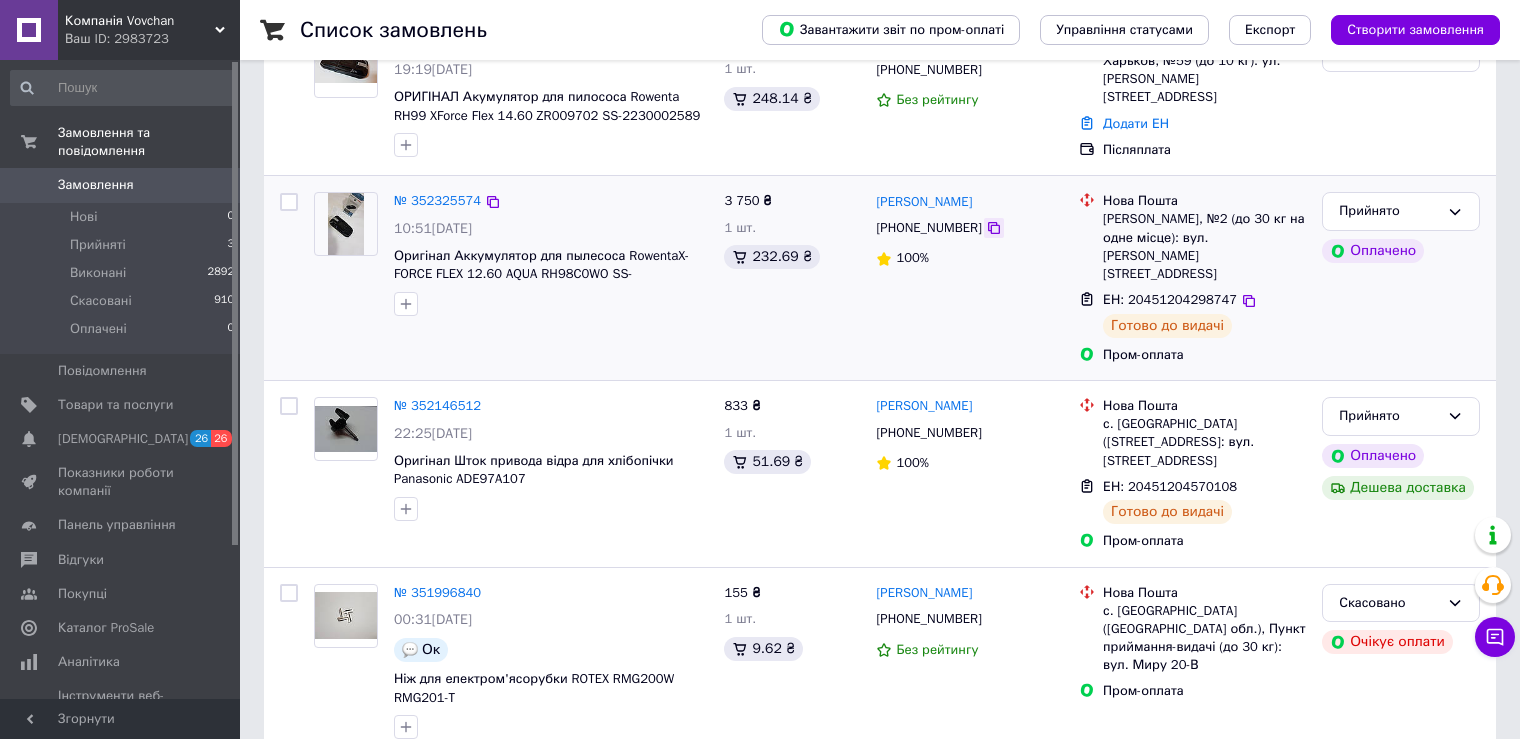 click 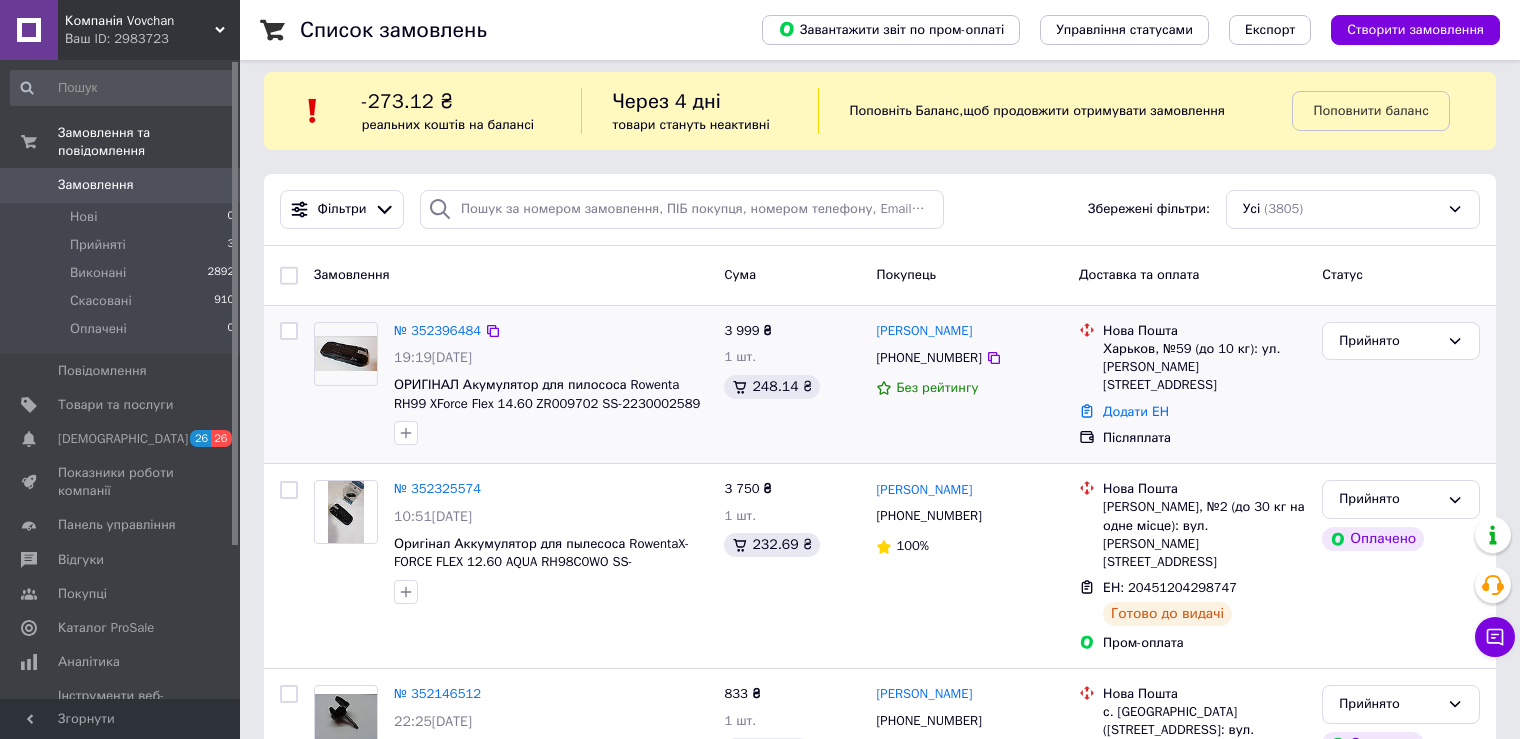 scroll, scrollTop: 0, scrollLeft: 0, axis: both 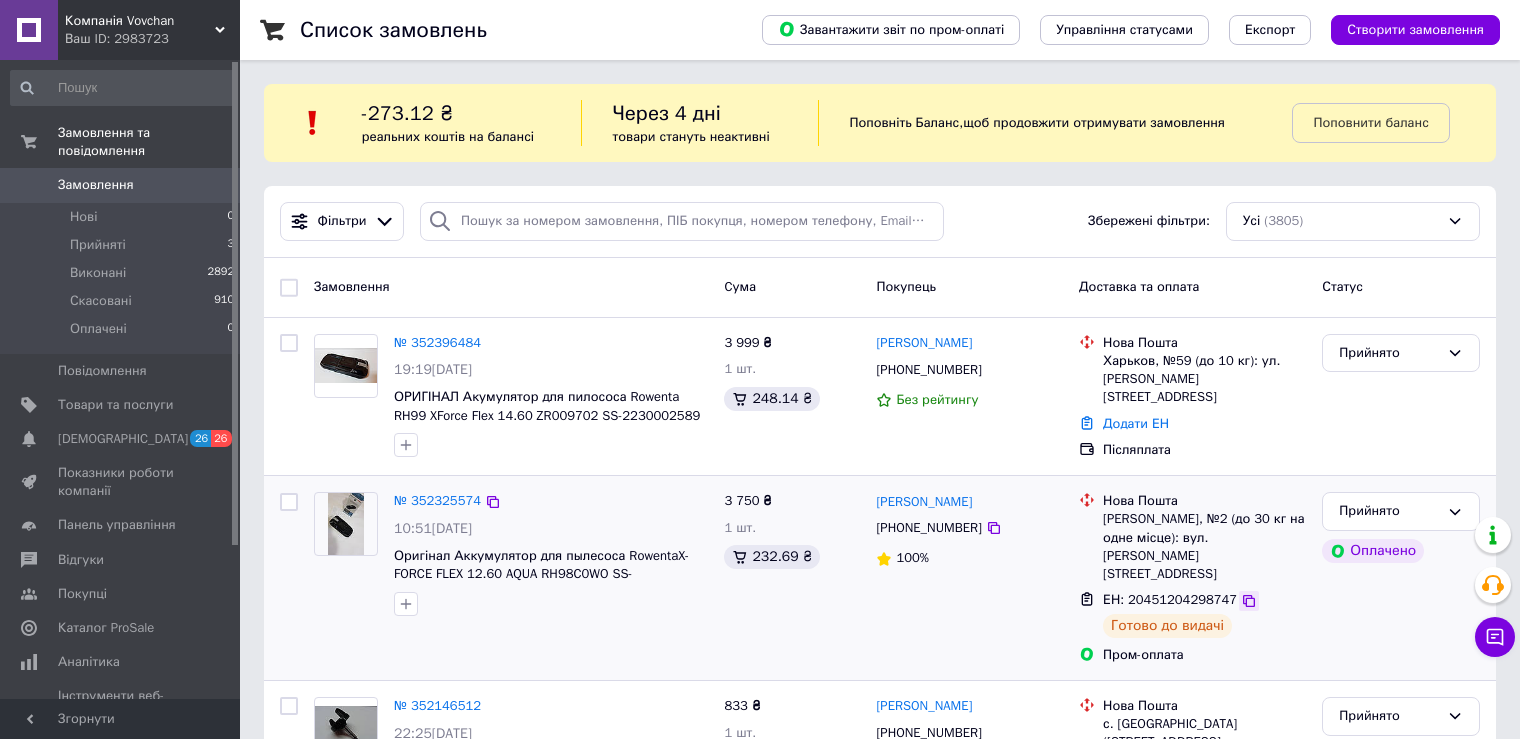 click 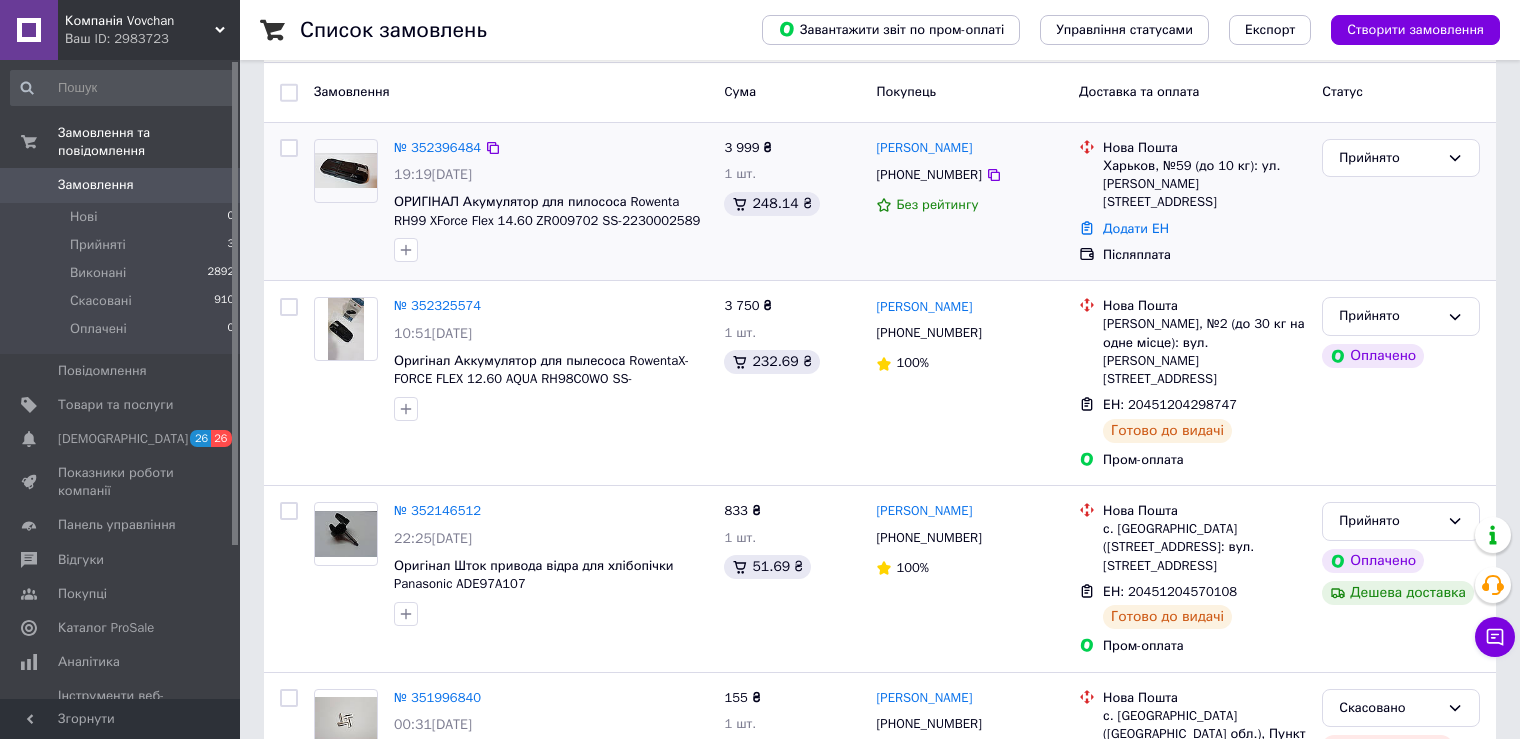 scroll, scrollTop: 200, scrollLeft: 0, axis: vertical 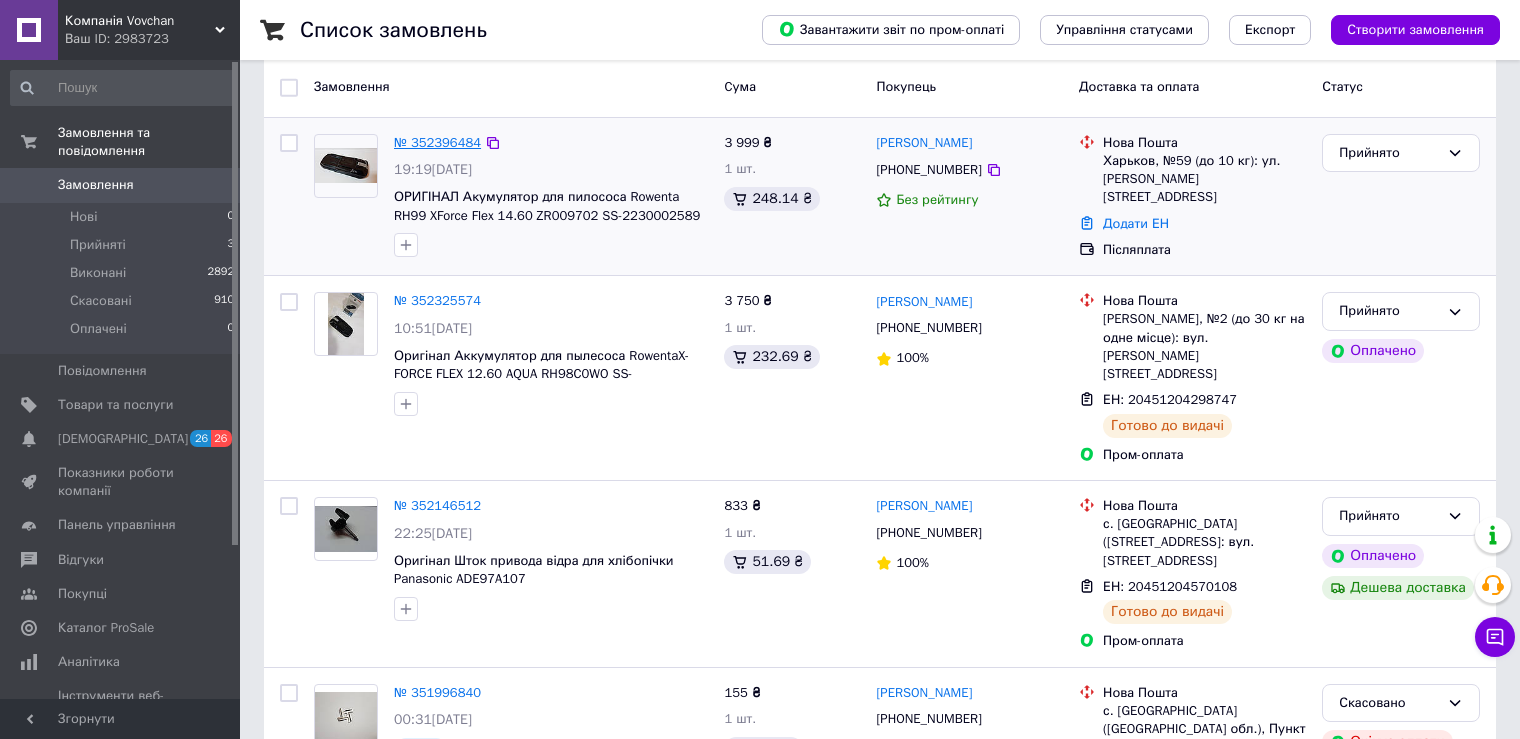 click on "№ 352396484" at bounding box center [437, 142] 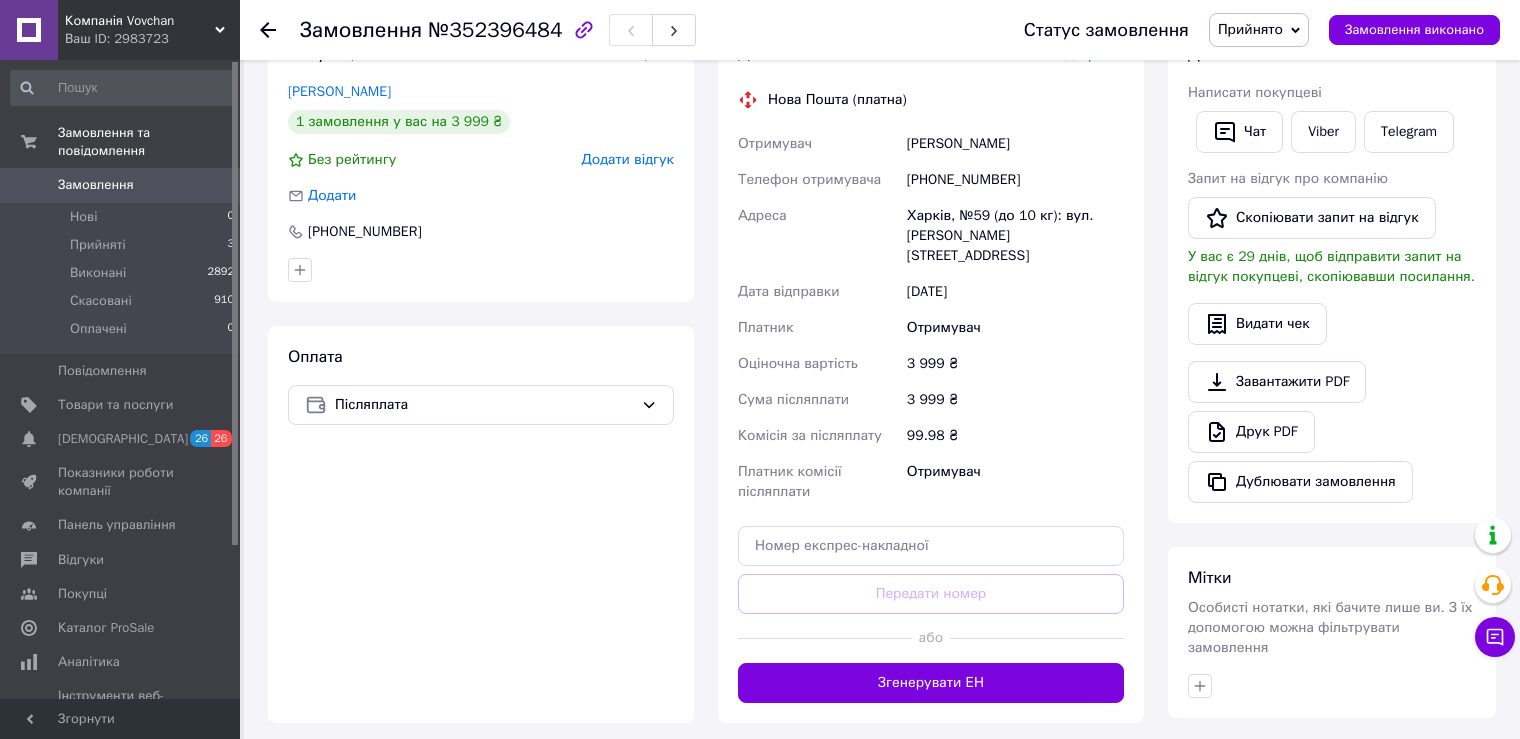 scroll, scrollTop: 400, scrollLeft: 0, axis: vertical 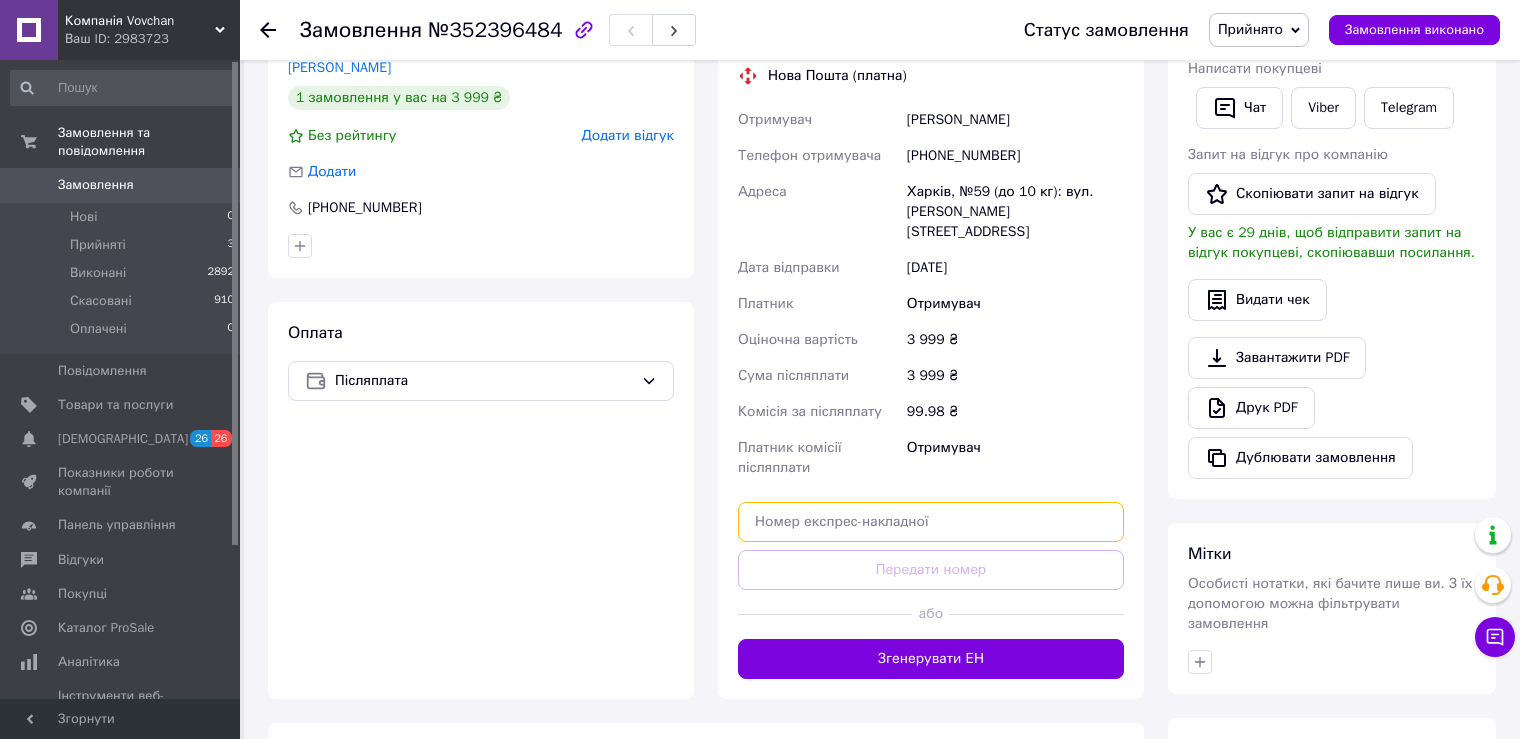 paste on "20451204775234" 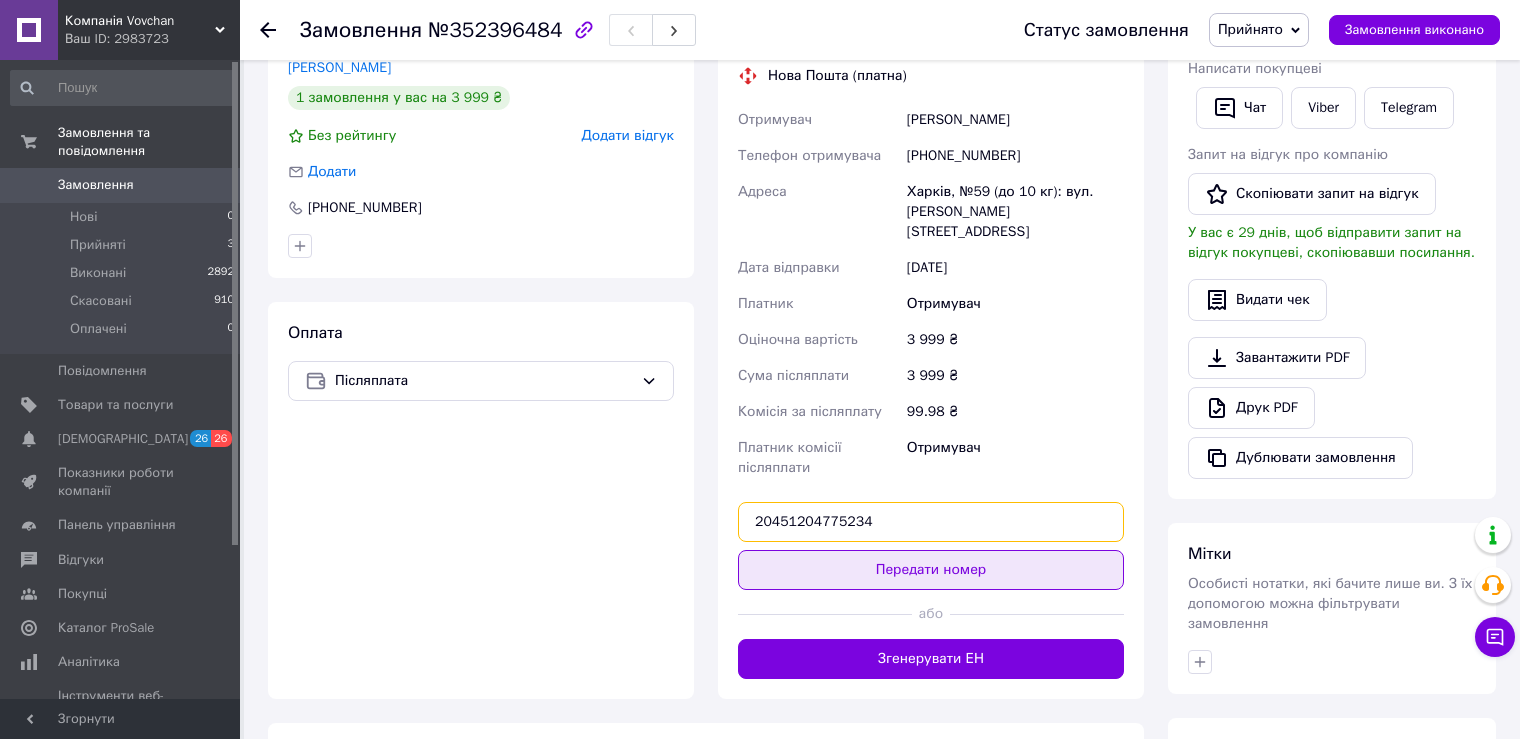 type on "20451204775234" 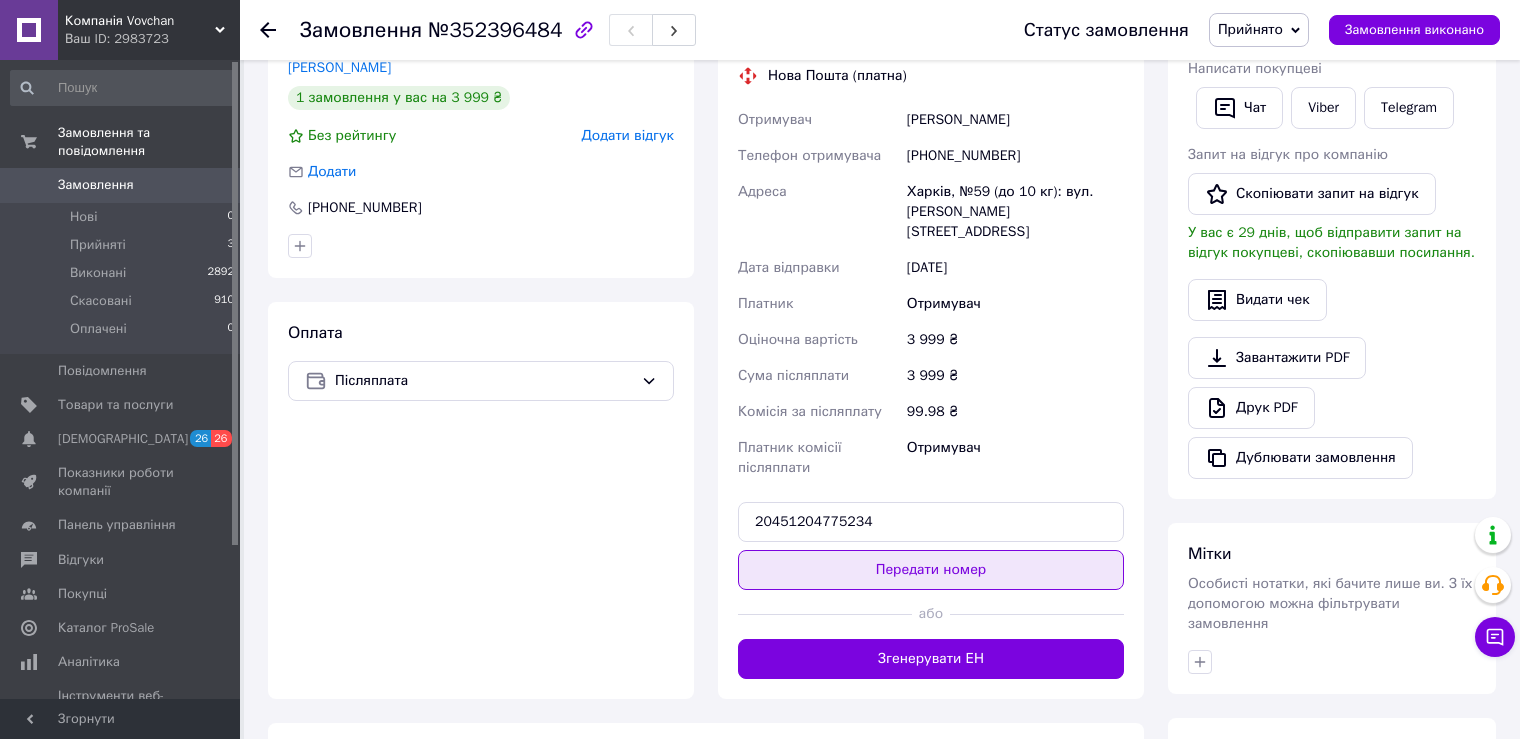 click on "Передати номер" at bounding box center [931, 570] 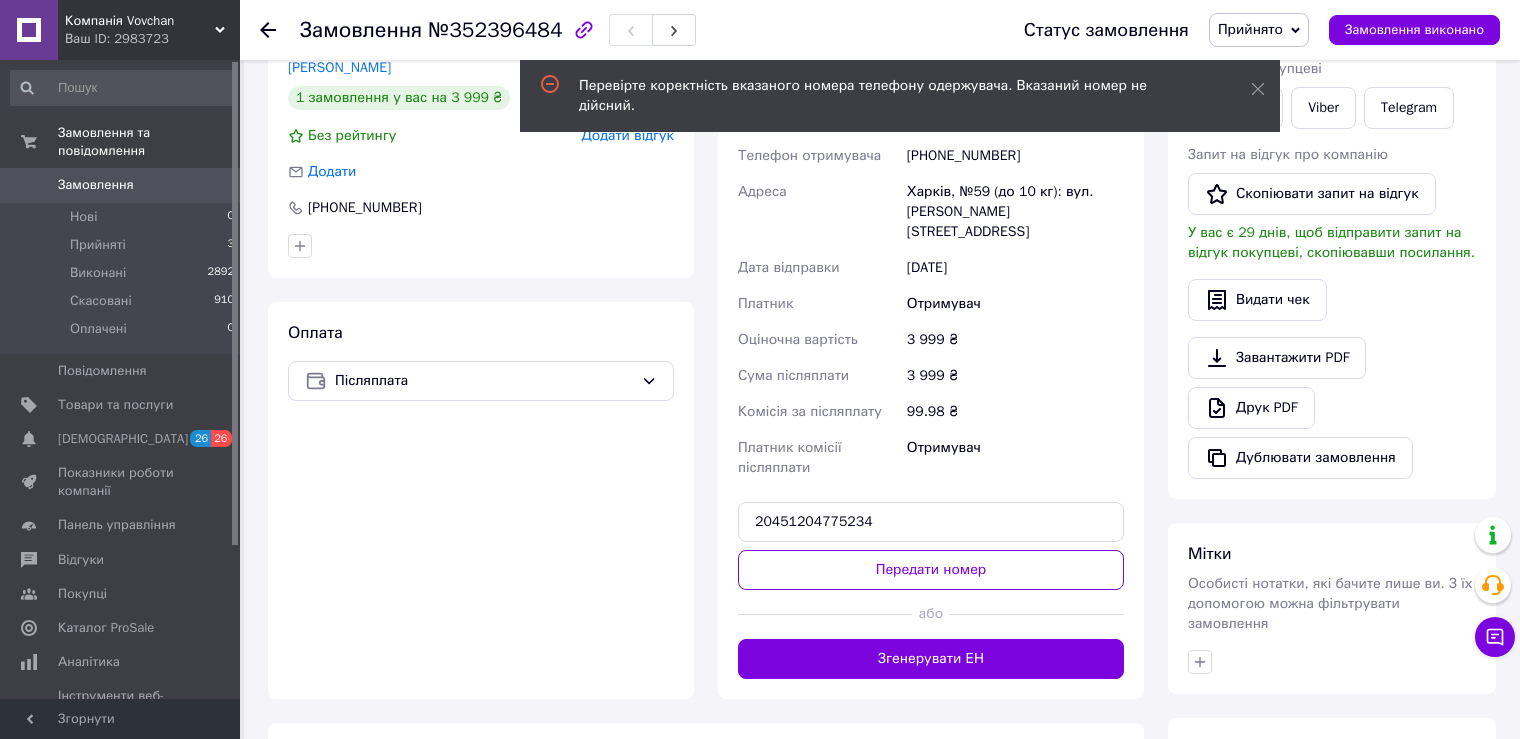 scroll, scrollTop: 0, scrollLeft: 0, axis: both 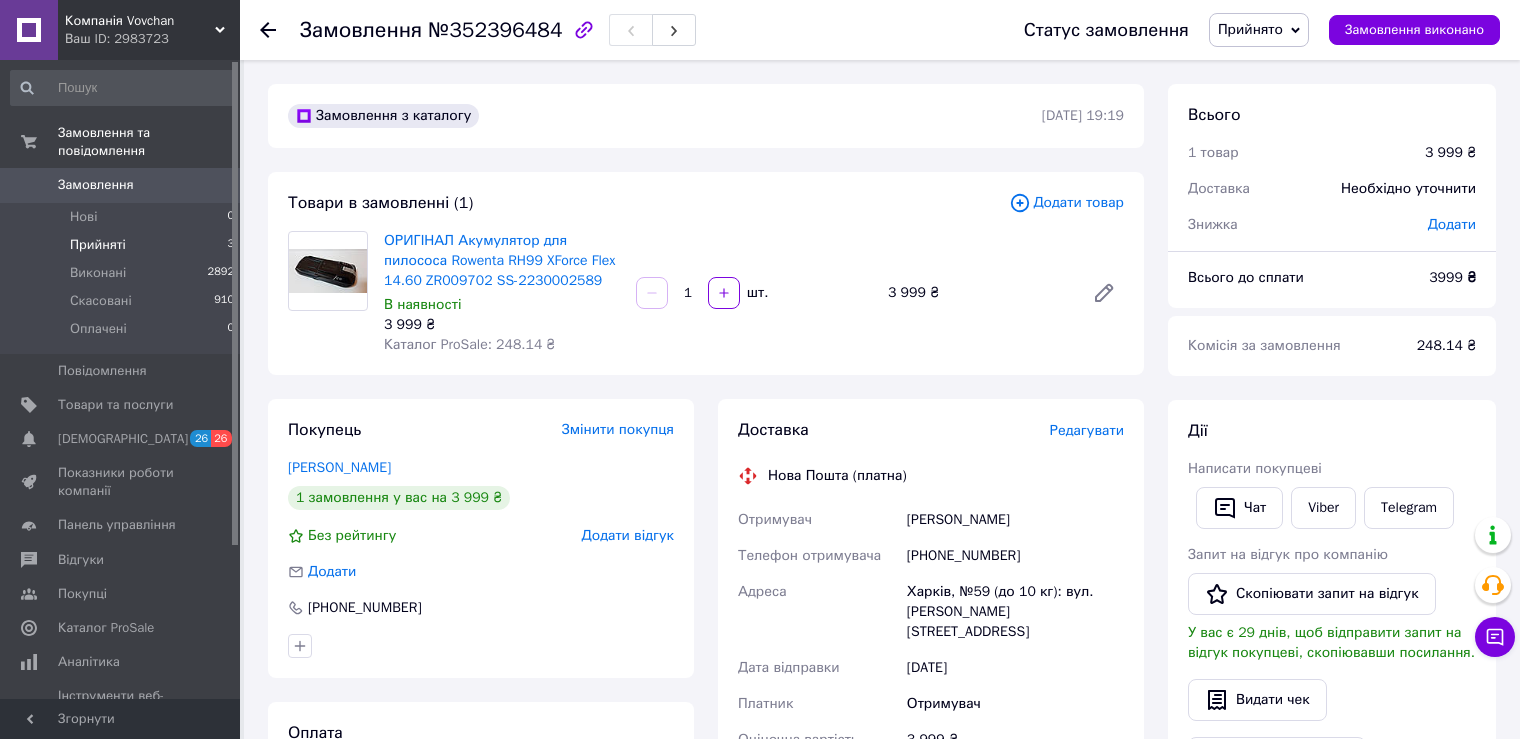 click on "Прийняті" at bounding box center [98, 245] 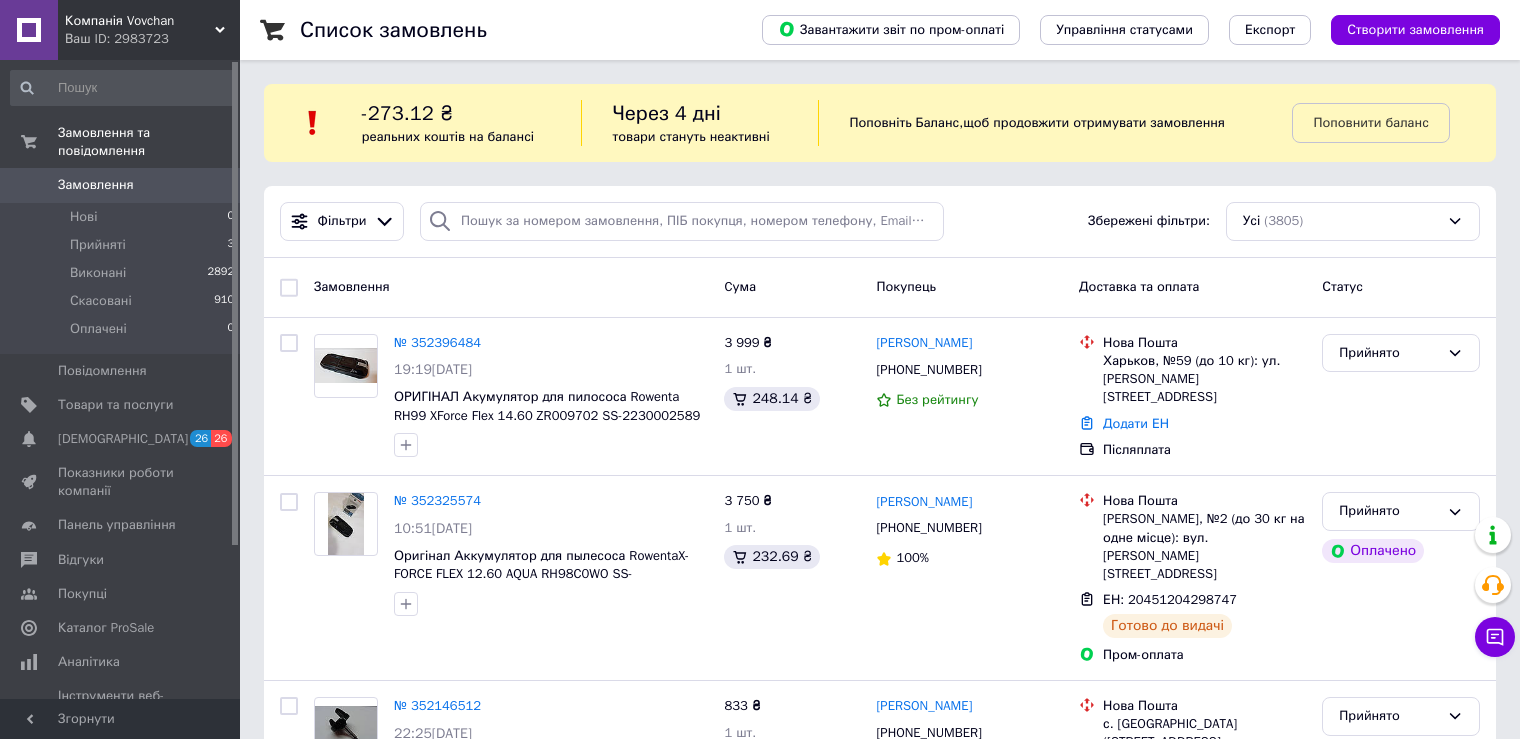 click on "Завантажити звіт по пром-оплаті Управління статусами Експорт Створити замовлення" at bounding box center (1111, 30) 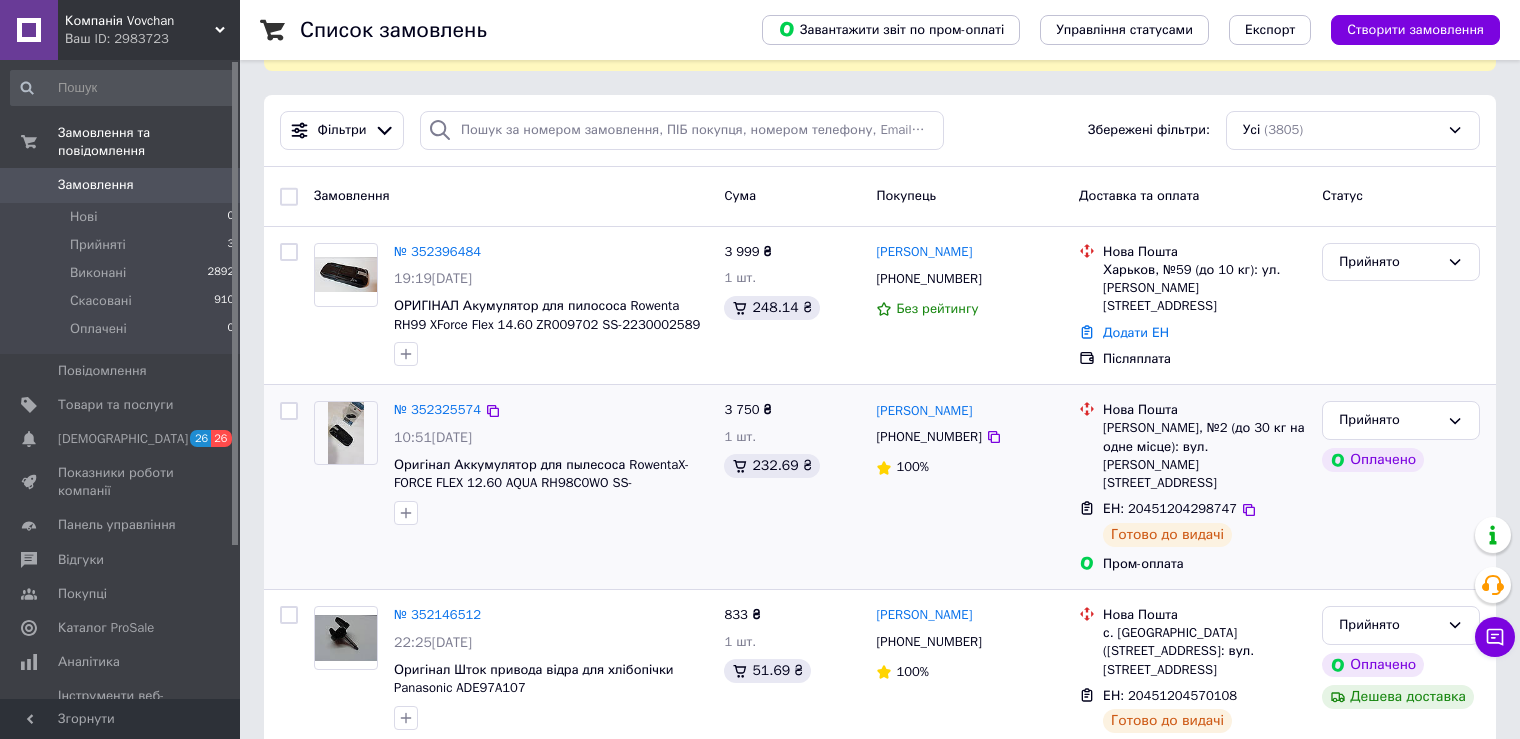 scroll, scrollTop: 200, scrollLeft: 0, axis: vertical 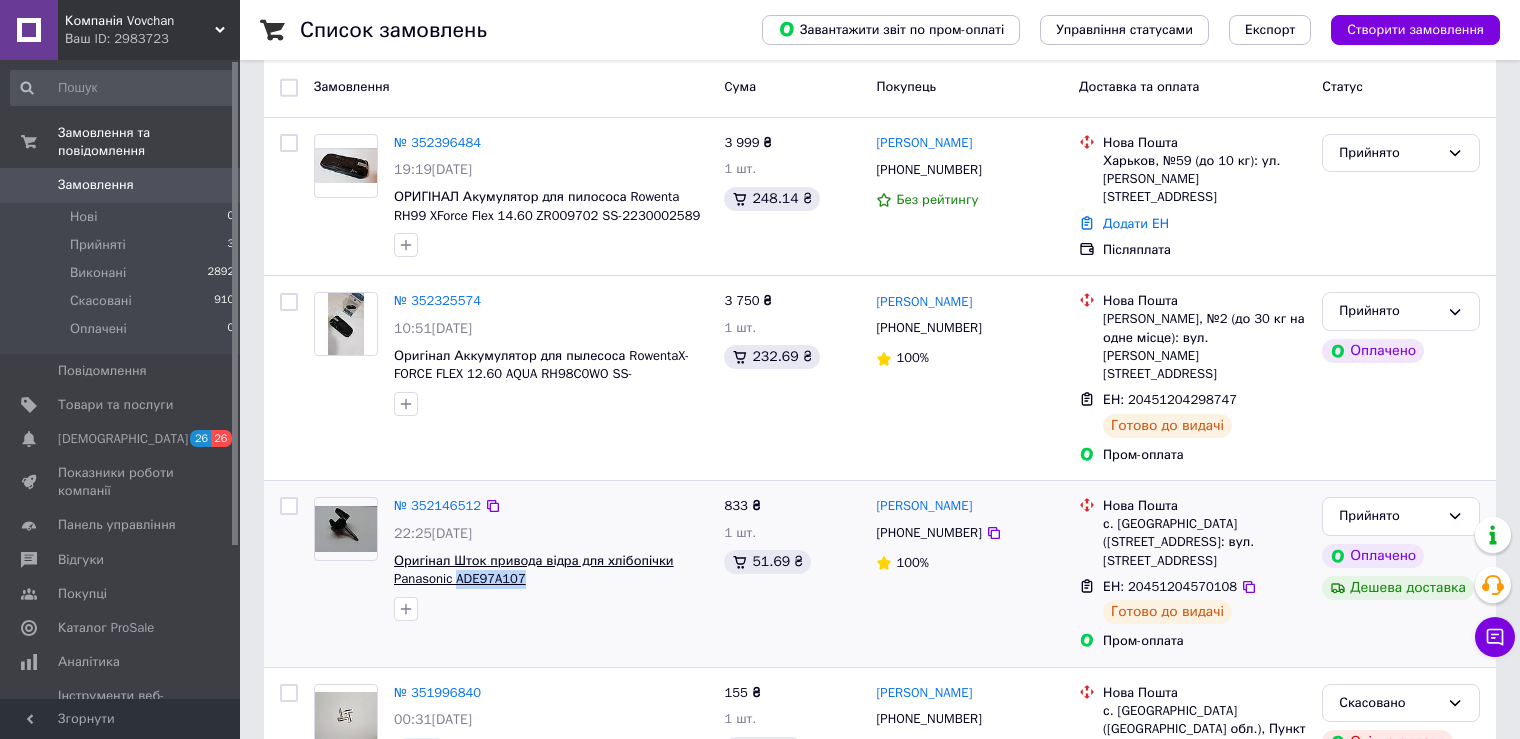 drag, startPoint x: 528, startPoint y: 541, endPoint x: 455, endPoint y: 540, distance: 73.00685 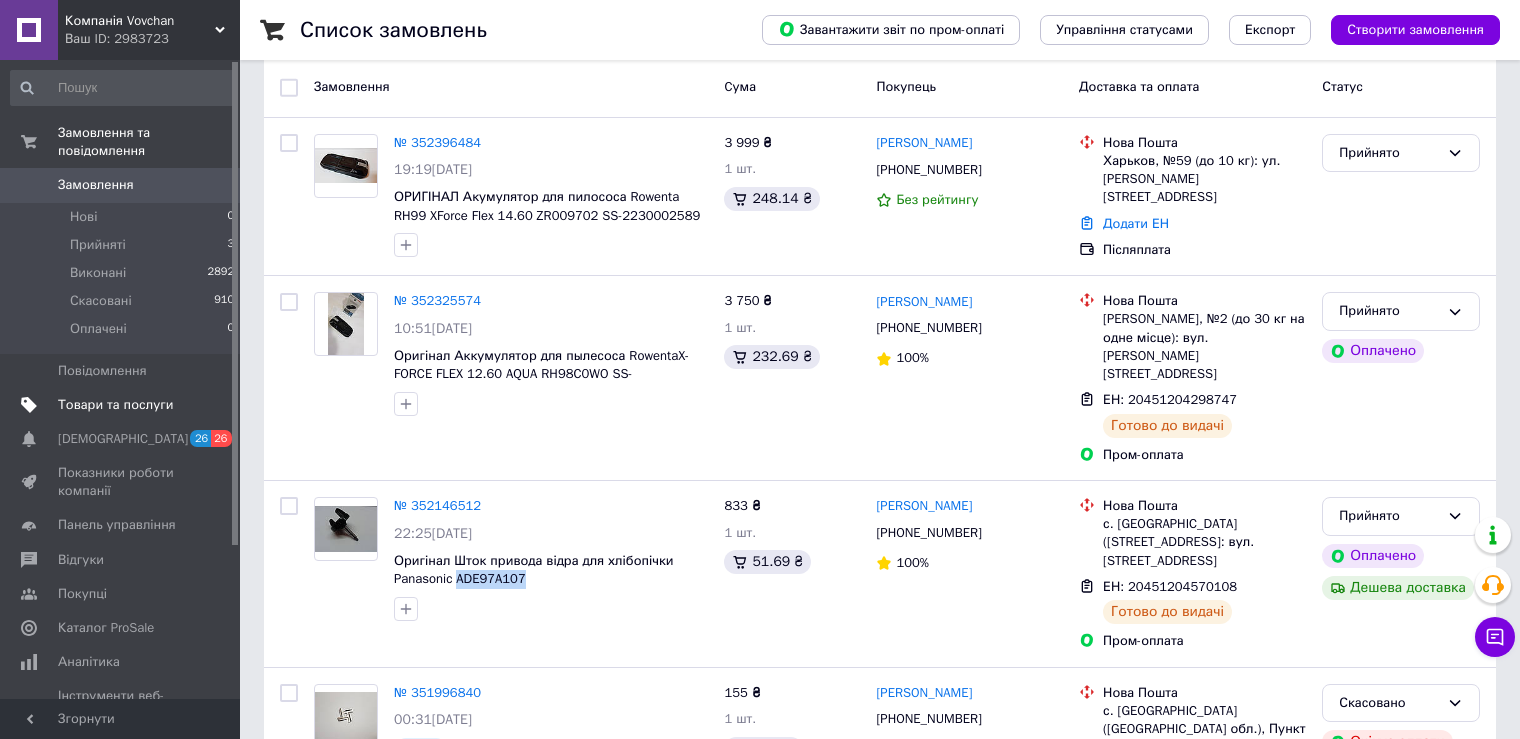 click on "Товари та послуги" at bounding box center [115, 405] 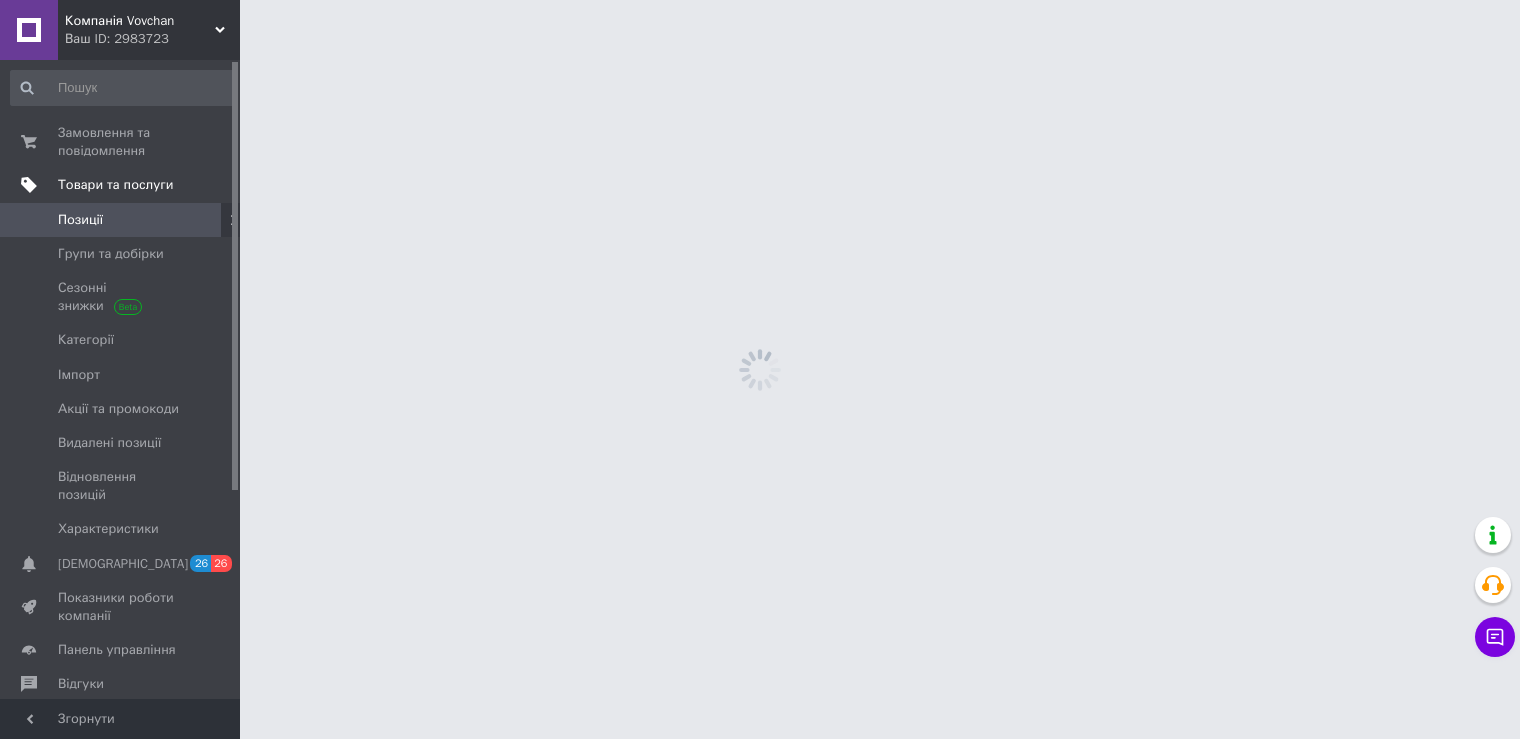 scroll, scrollTop: 0, scrollLeft: 0, axis: both 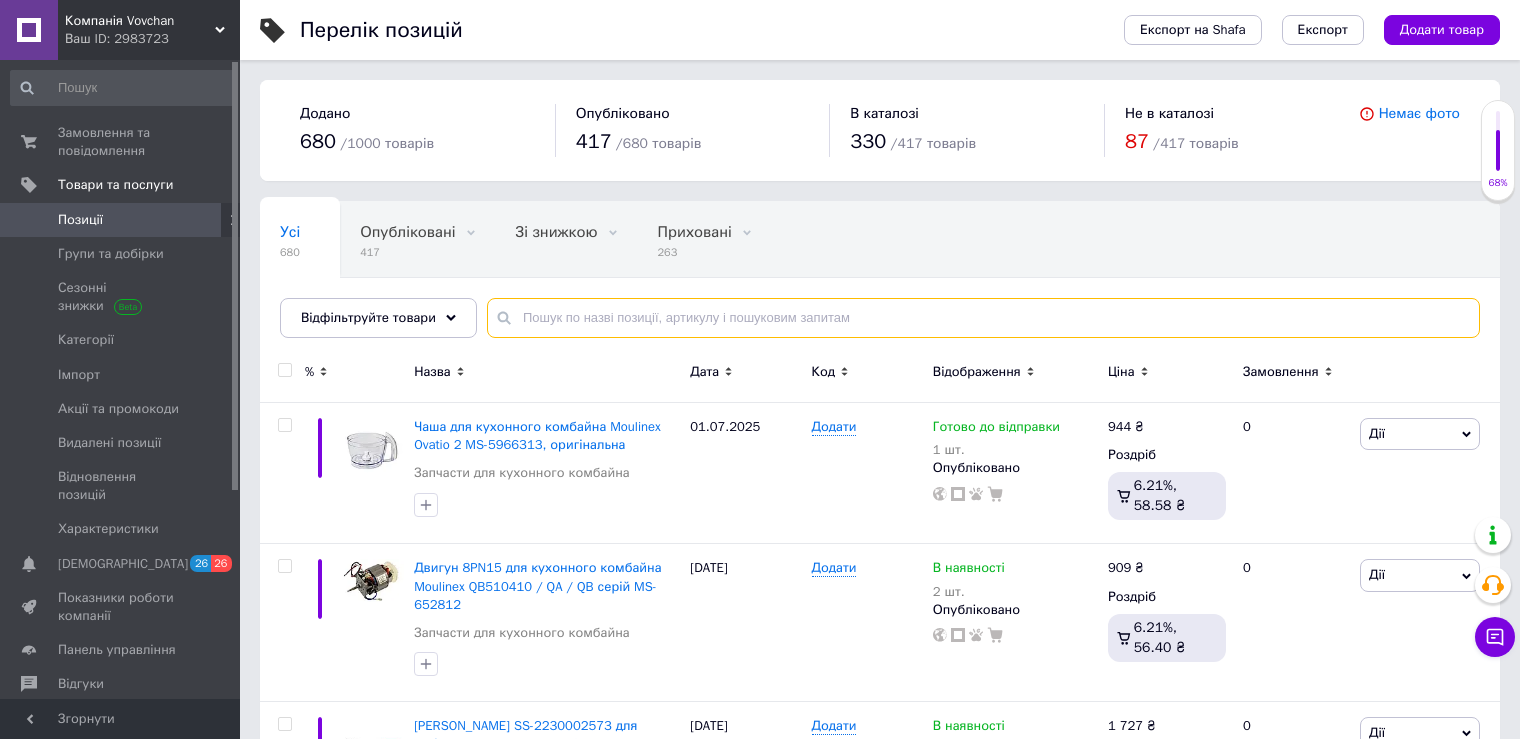 click at bounding box center [983, 318] 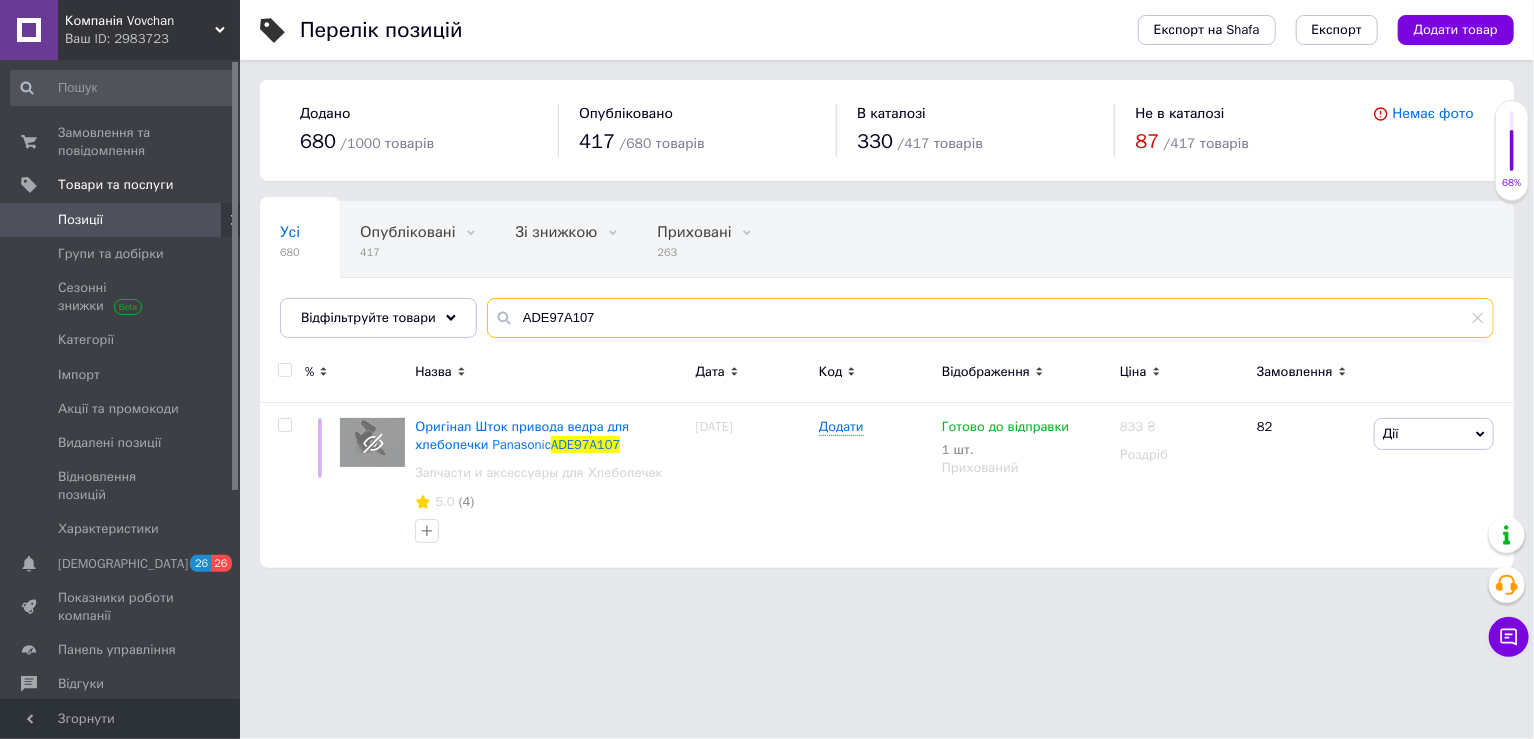 type on "ADE97A107" 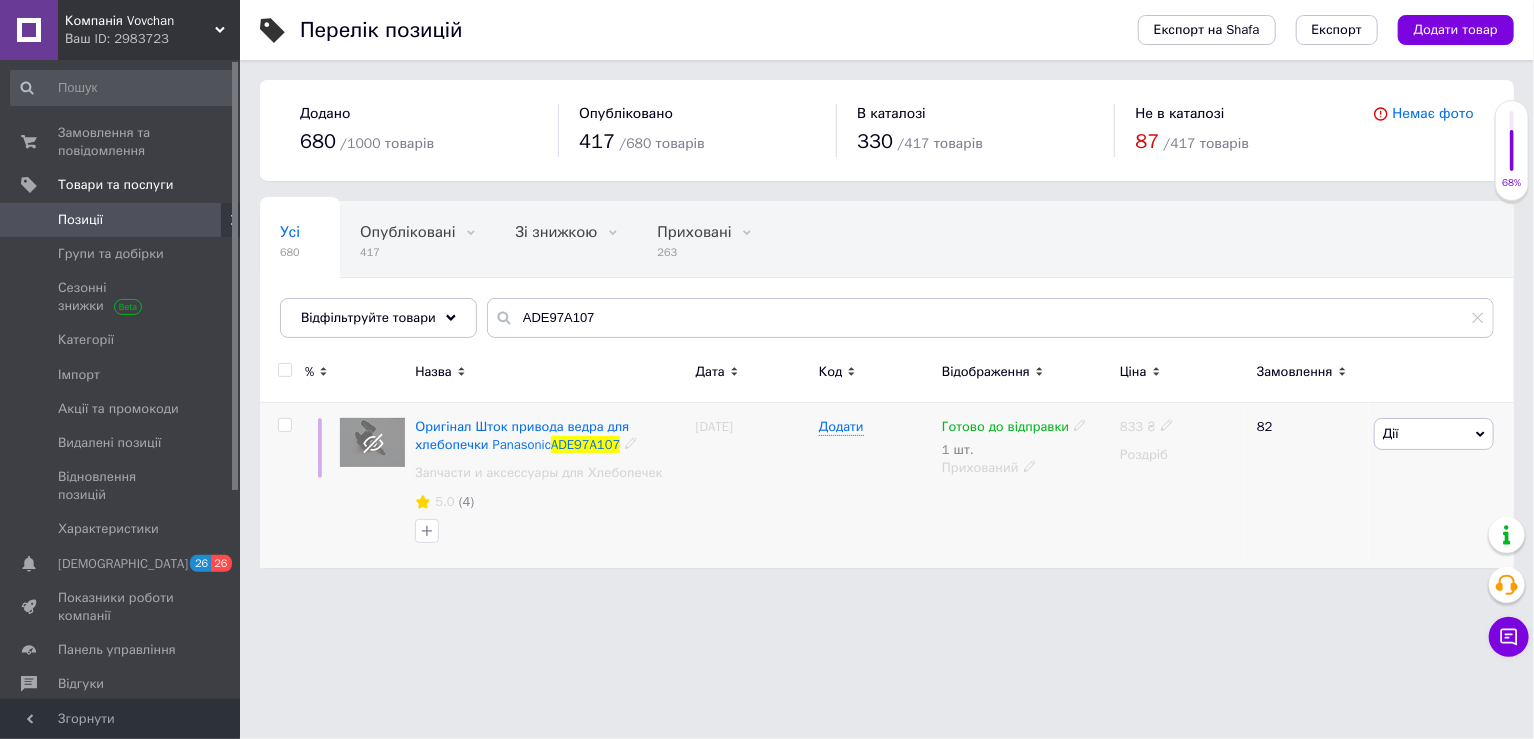 click on "Дії" at bounding box center (1434, 434) 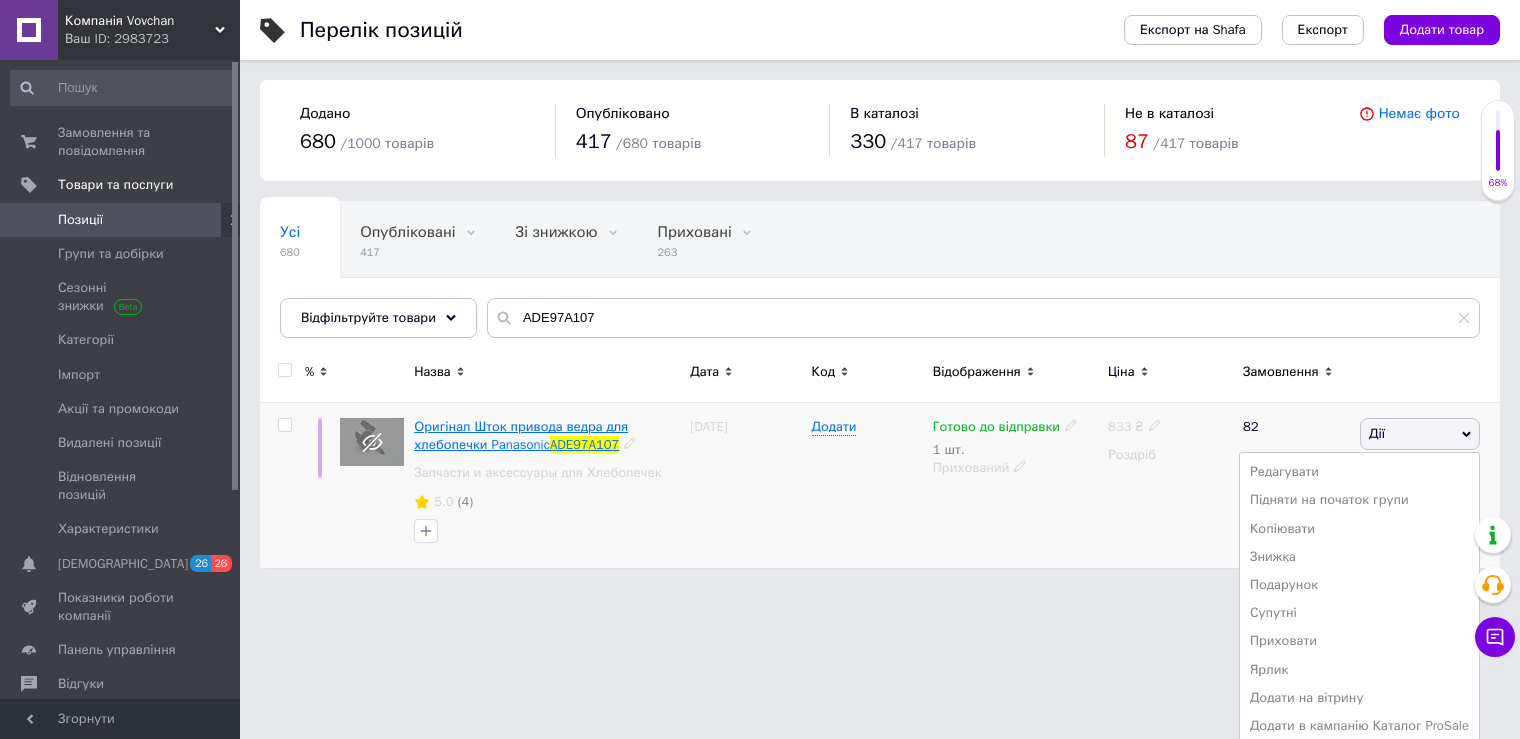 click on "Оригінал Шток привода ведра для хлебопечки Panasonic" at bounding box center [521, 435] 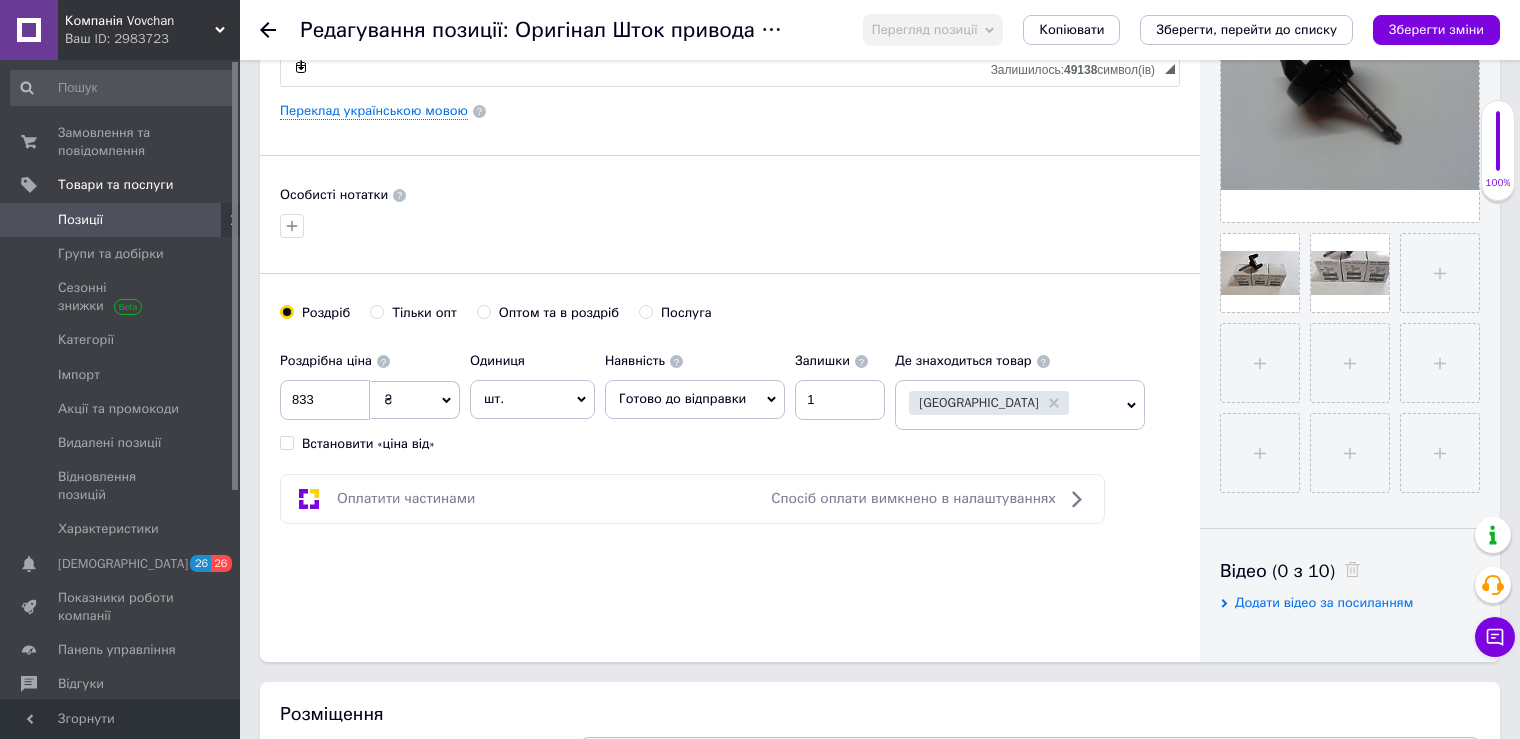 scroll, scrollTop: 500, scrollLeft: 0, axis: vertical 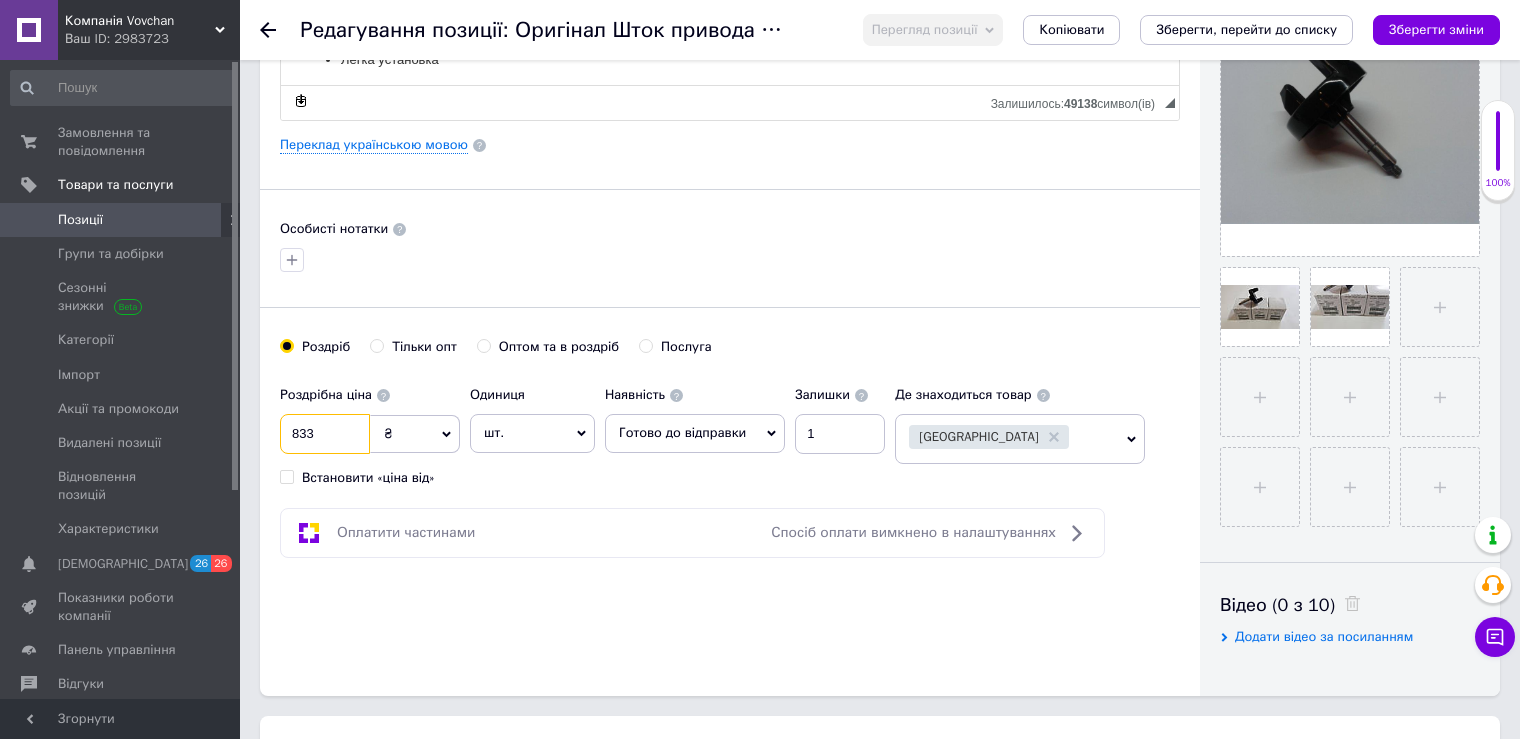 drag, startPoint x: 325, startPoint y: 436, endPoint x: 241, endPoint y: 436, distance: 84 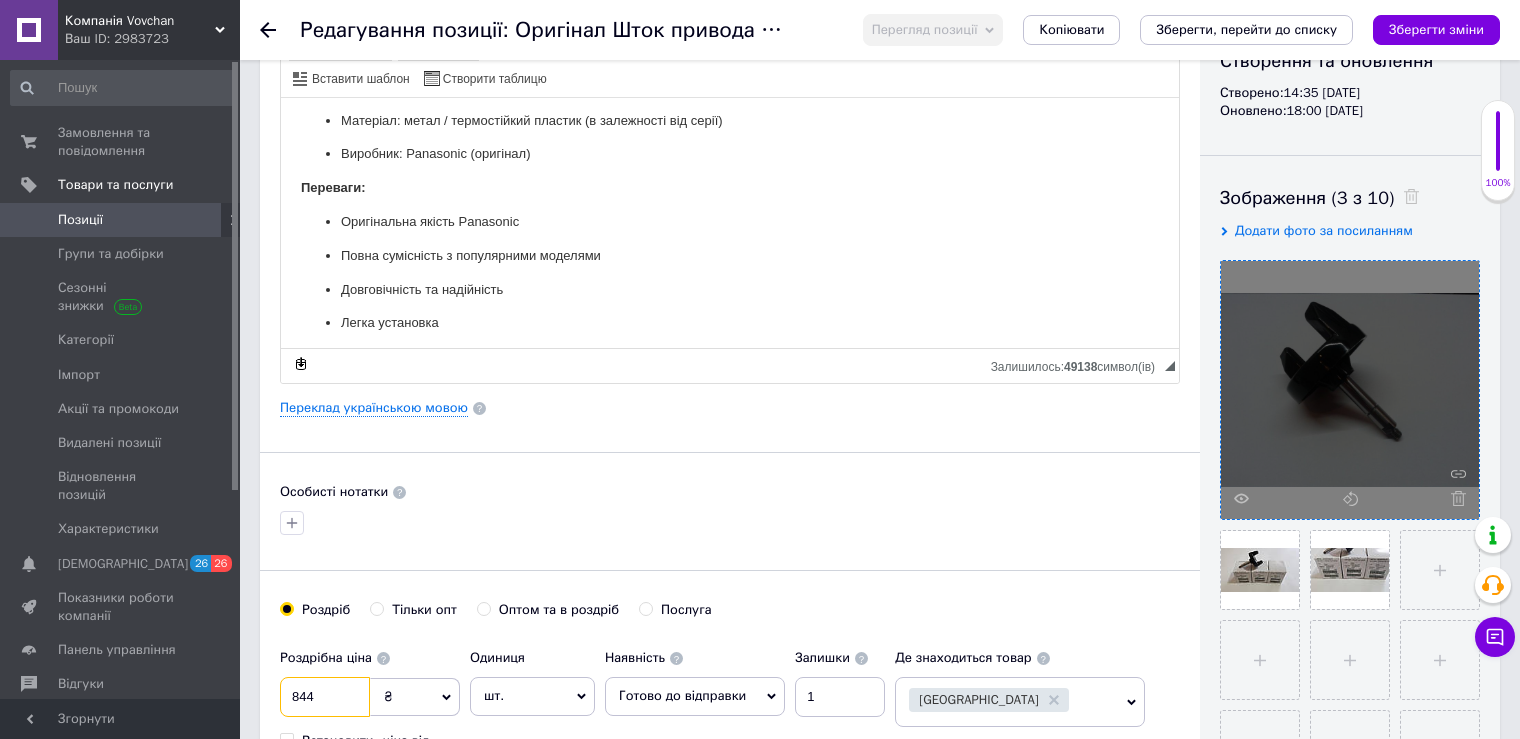 scroll, scrollTop: 0, scrollLeft: 0, axis: both 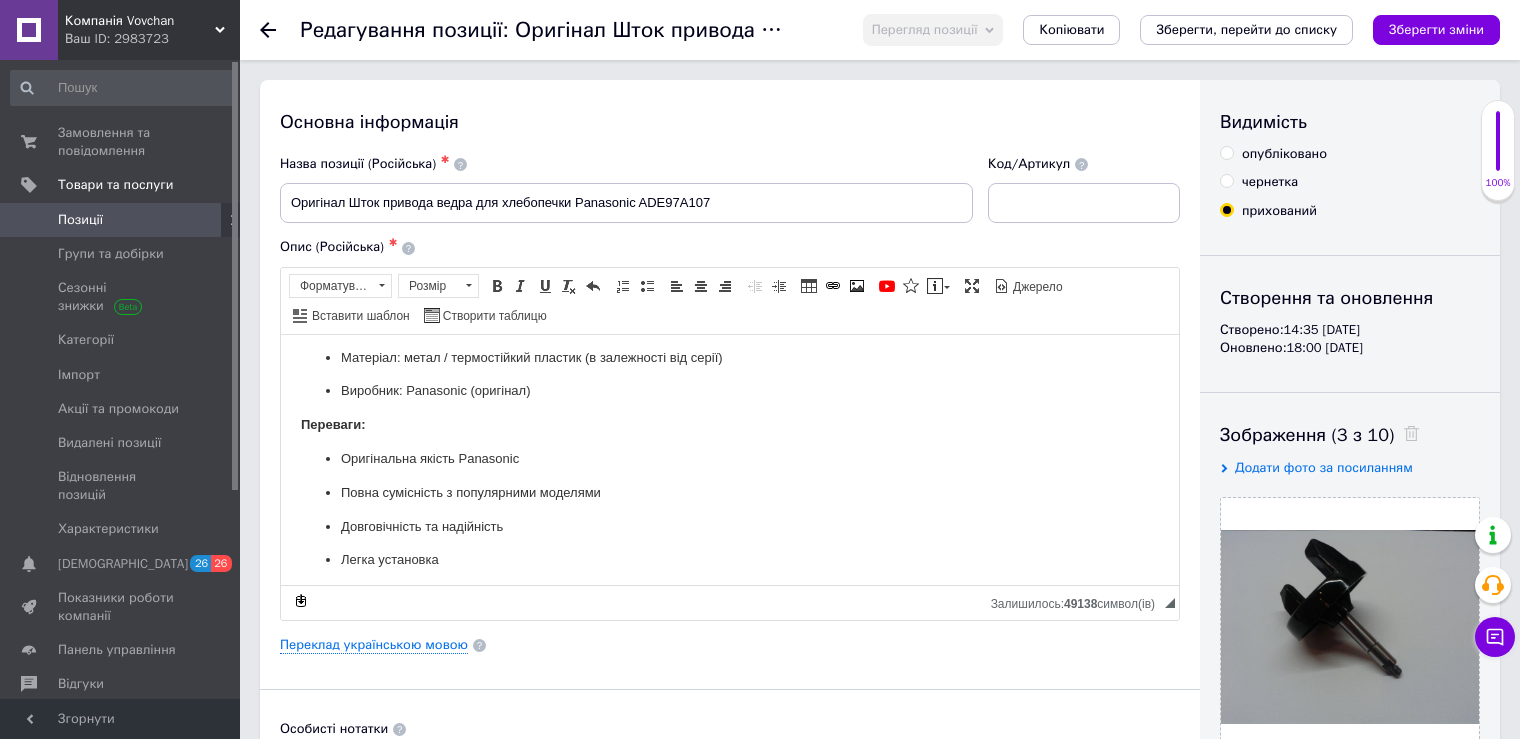 type on "844" 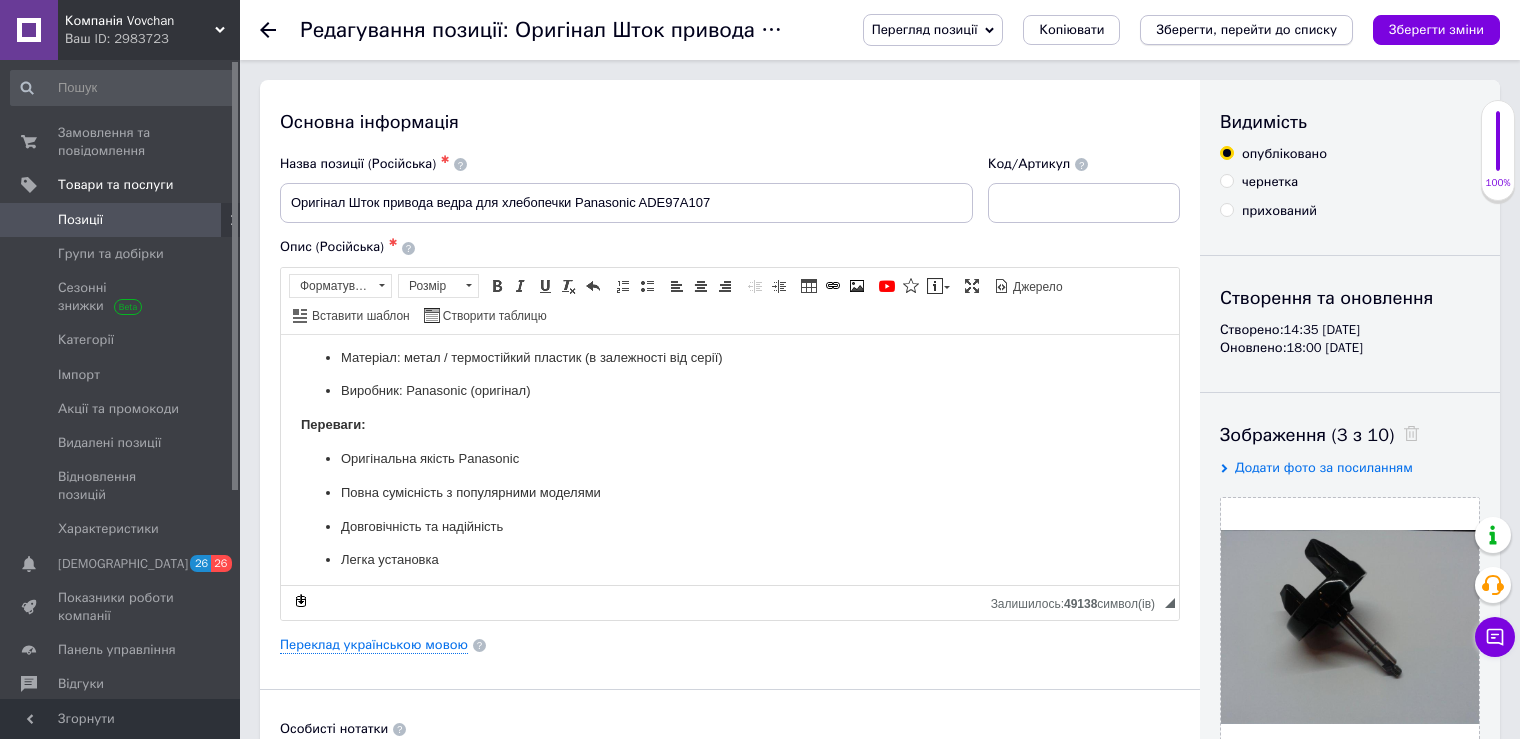 click on "Зберегти, перейти до списку" at bounding box center (1246, 29) 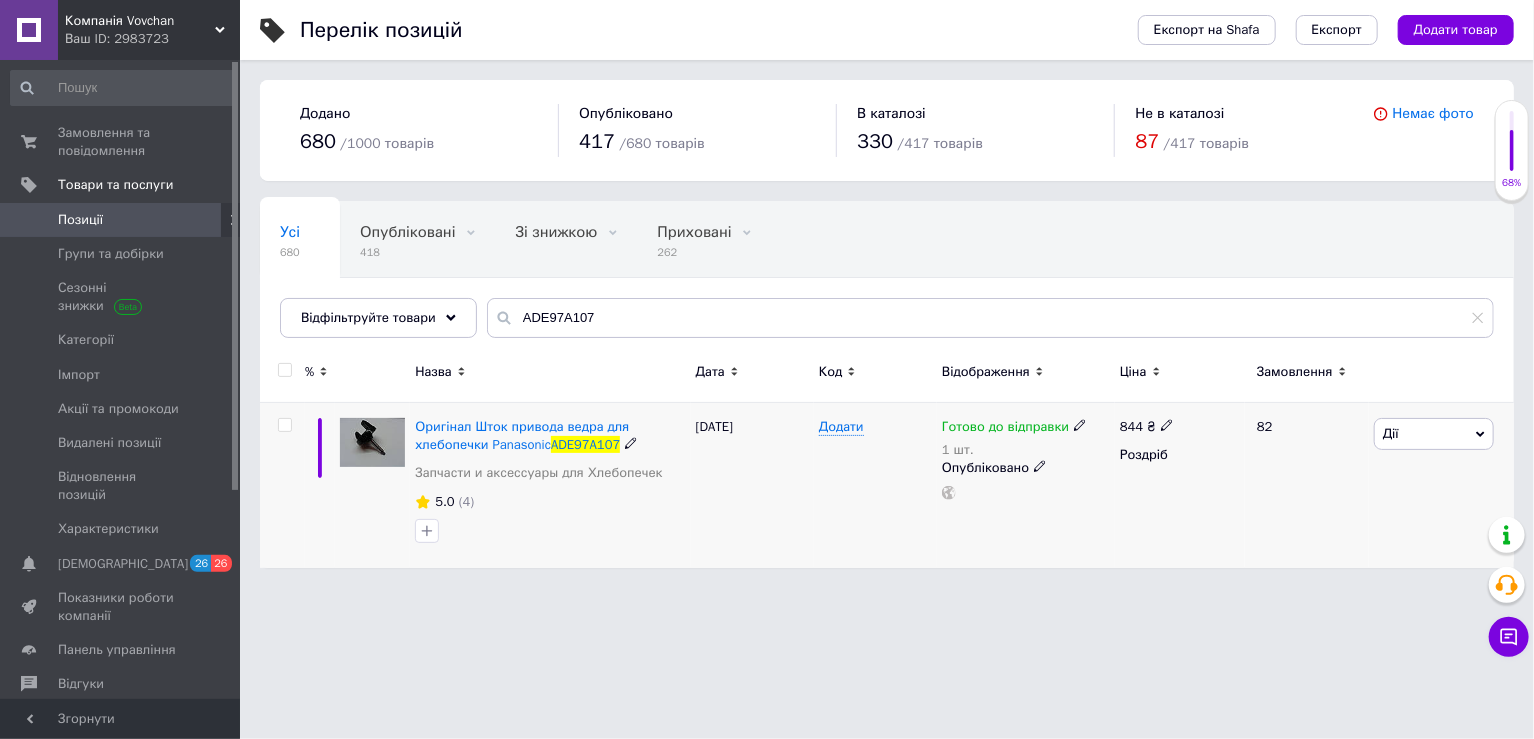 click on "Дії" at bounding box center (1434, 434) 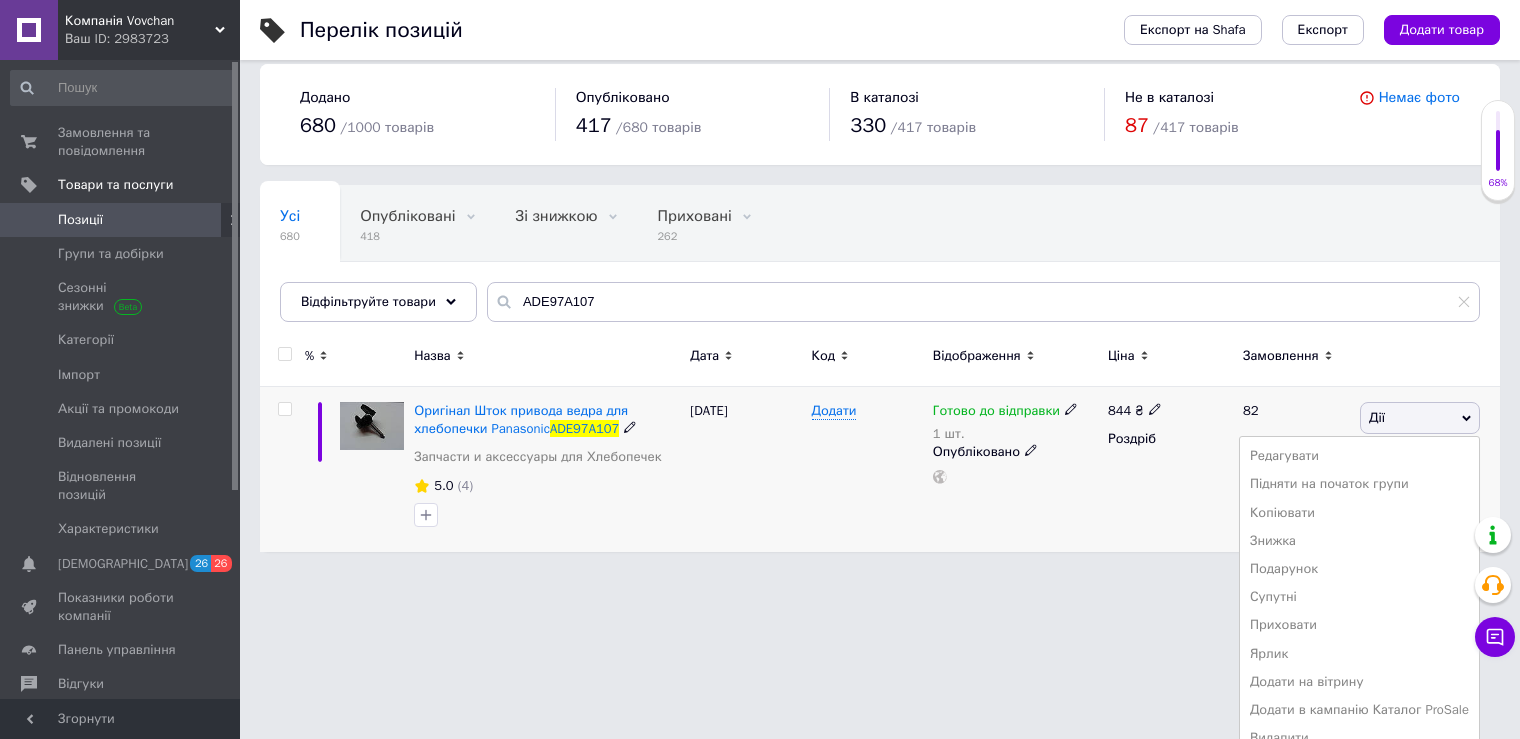 scroll, scrollTop: 33, scrollLeft: 0, axis: vertical 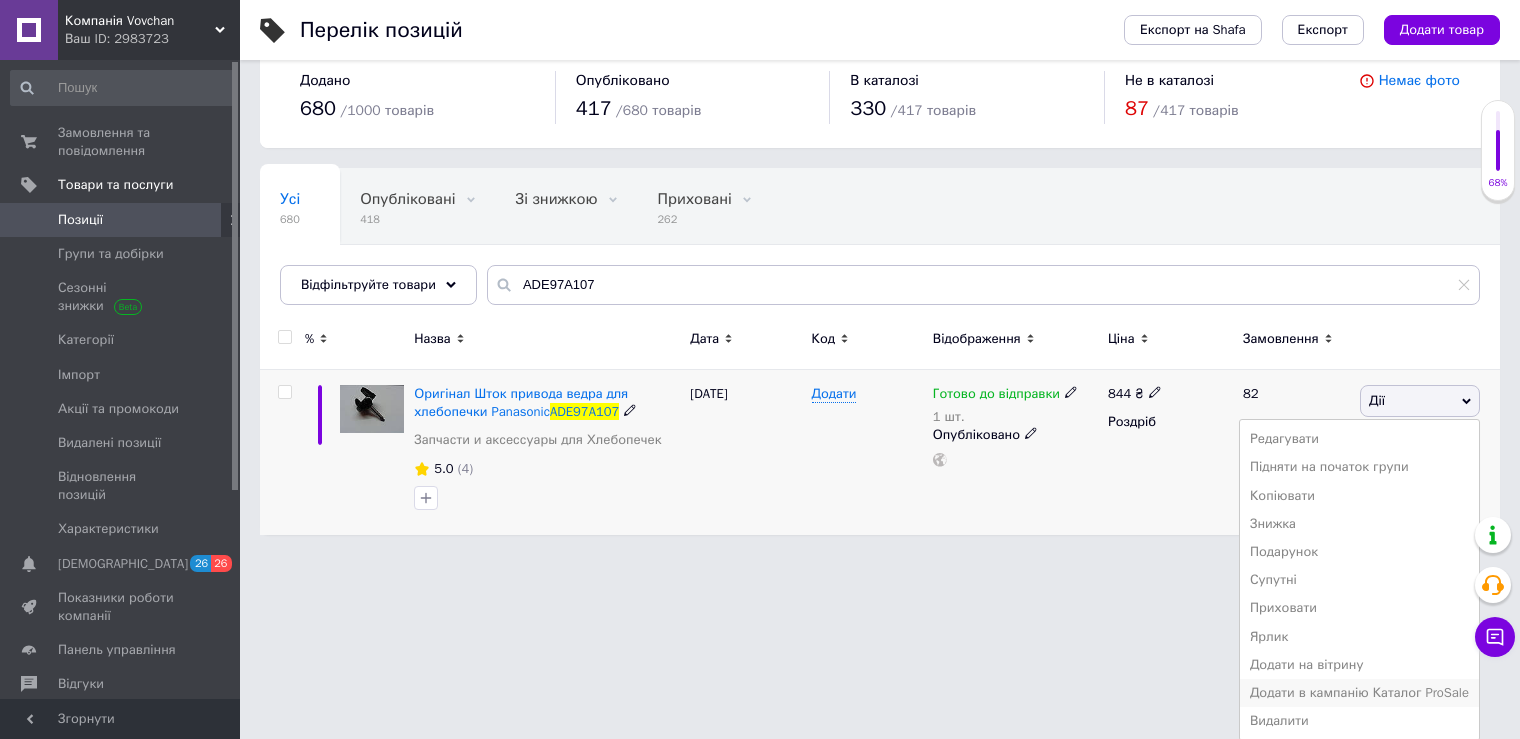 click on "Додати в кампанію Каталог ProSale" at bounding box center (1359, 693) 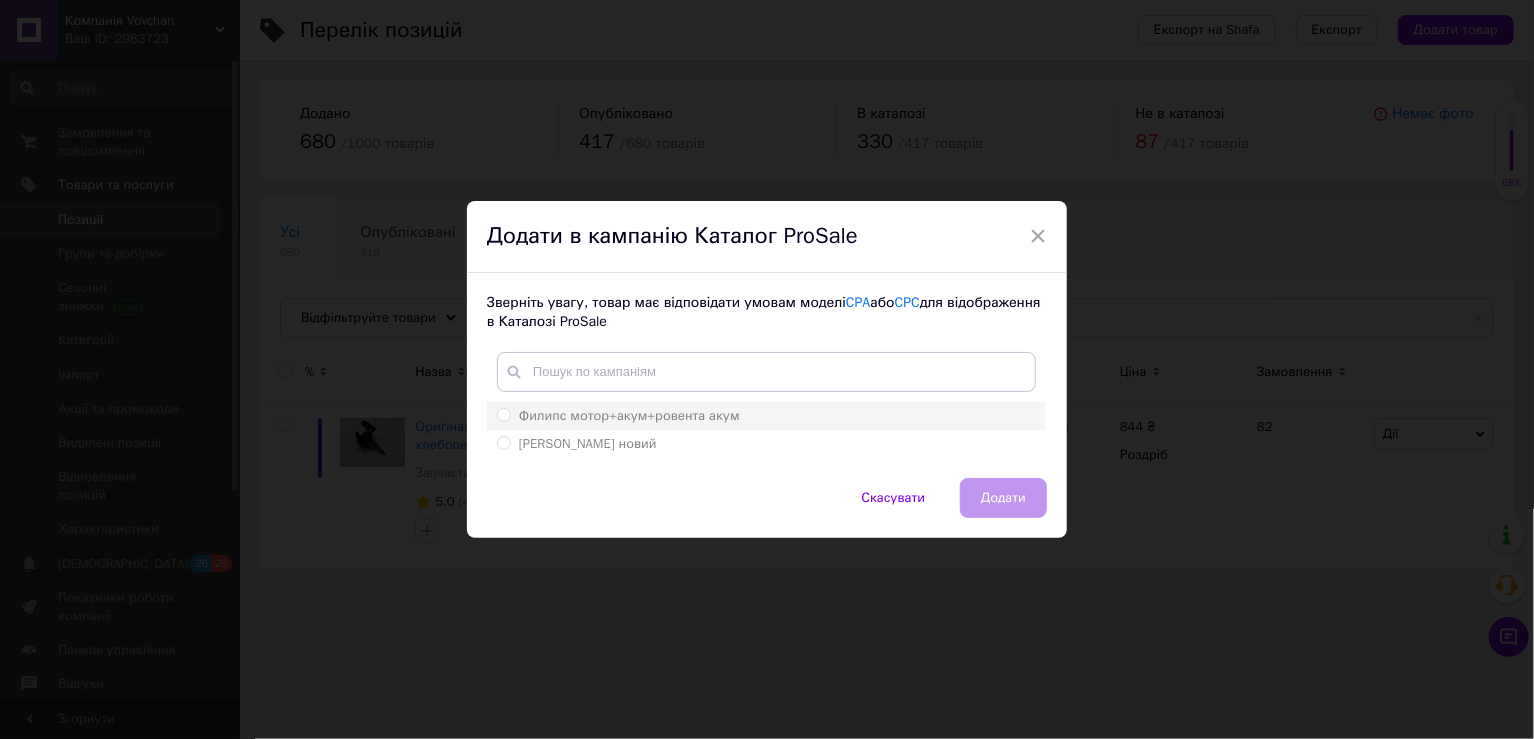 click on "Филипс мотор+акум+ровента акум" at bounding box center (629, 415) 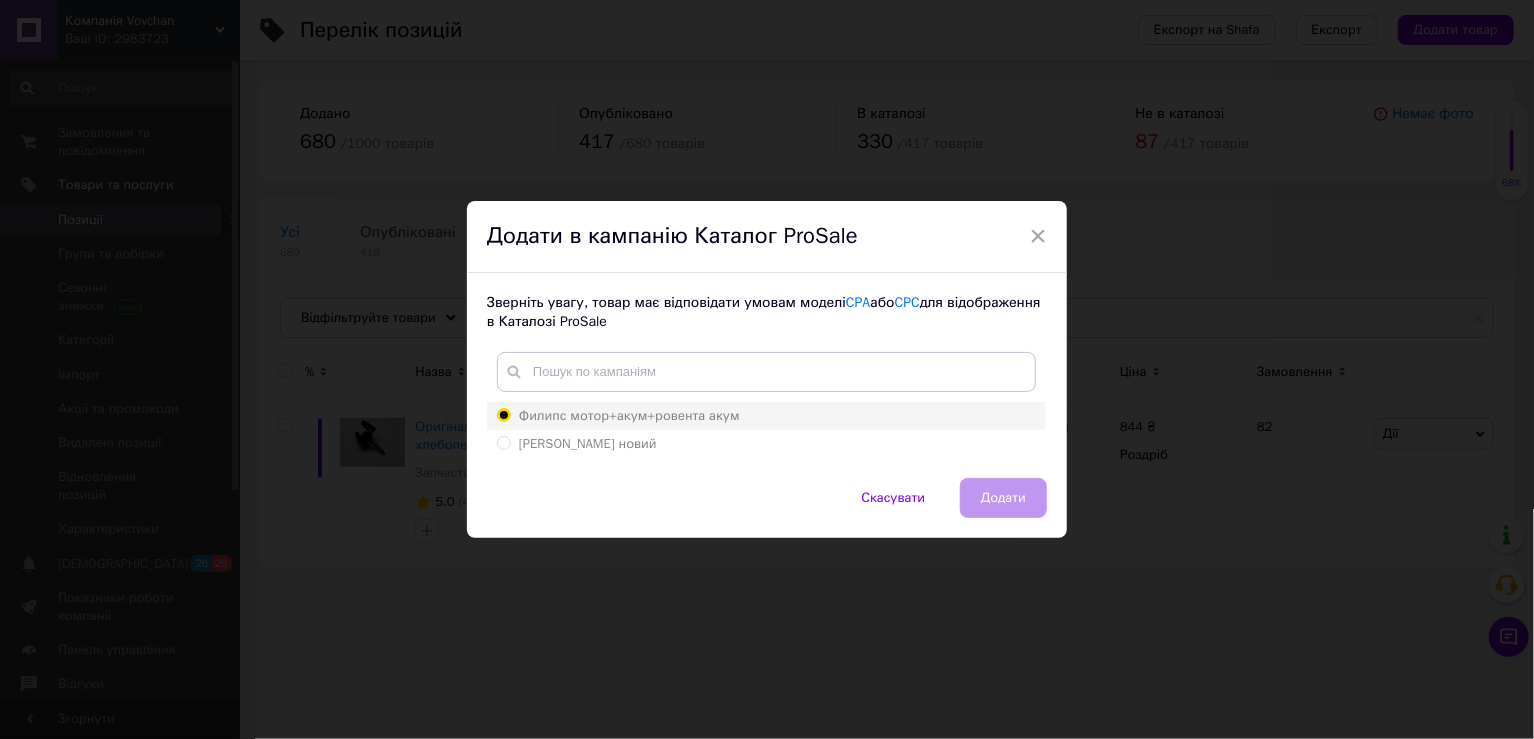 click on "Филипс мотор+акум+ровента акум" at bounding box center (503, 414) 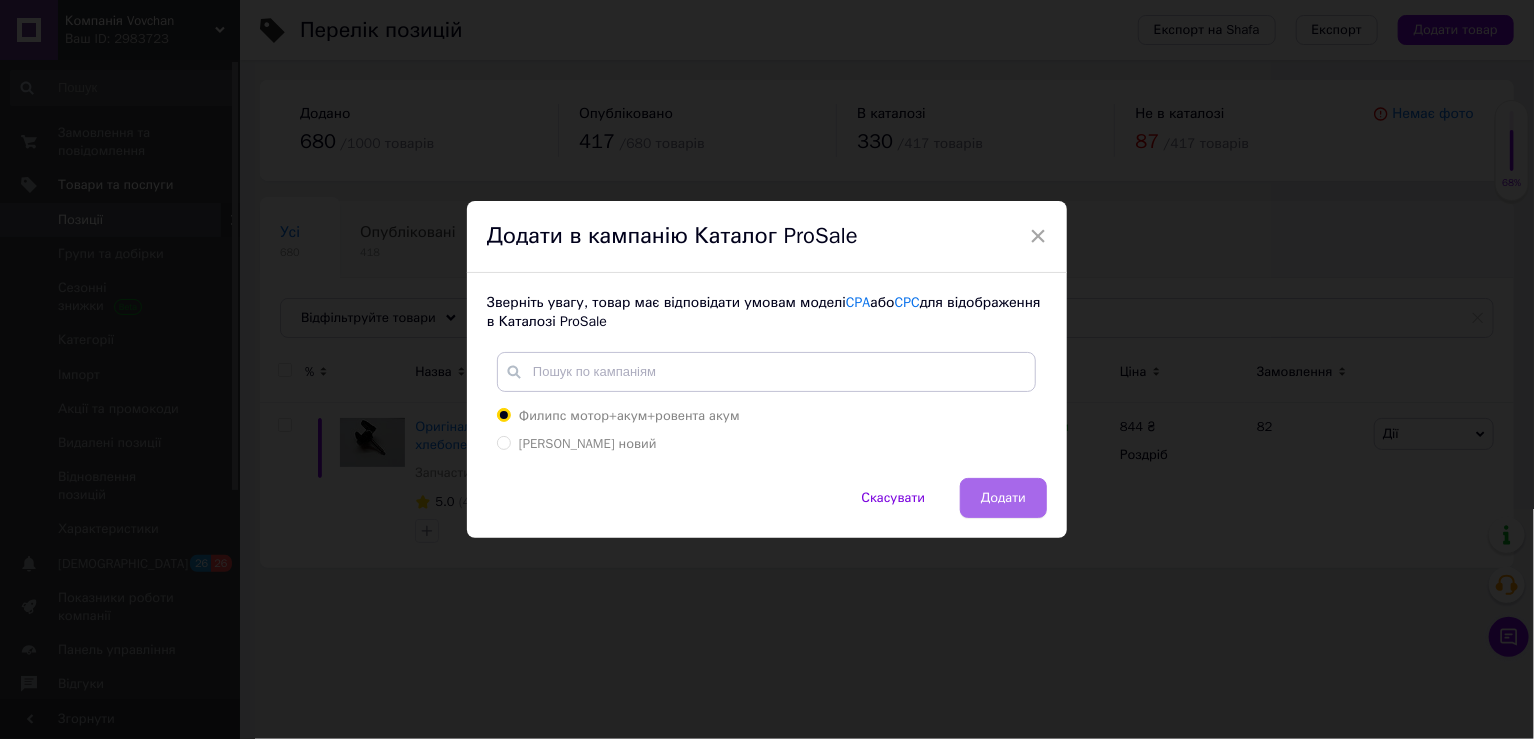 click on "Додати" at bounding box center [1003, 498] 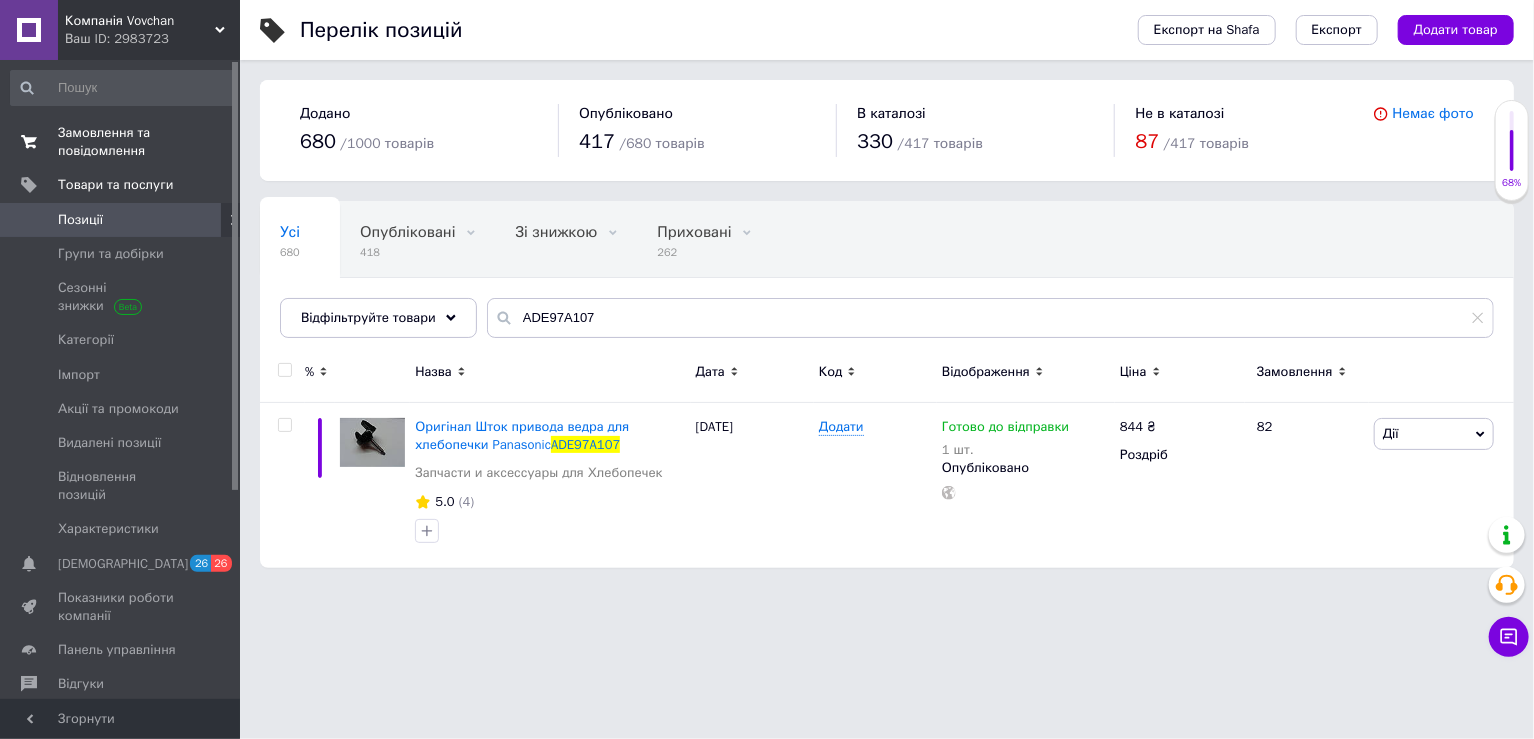 click on "Замовлення та повідомлення" at bounding box center (121, 142) 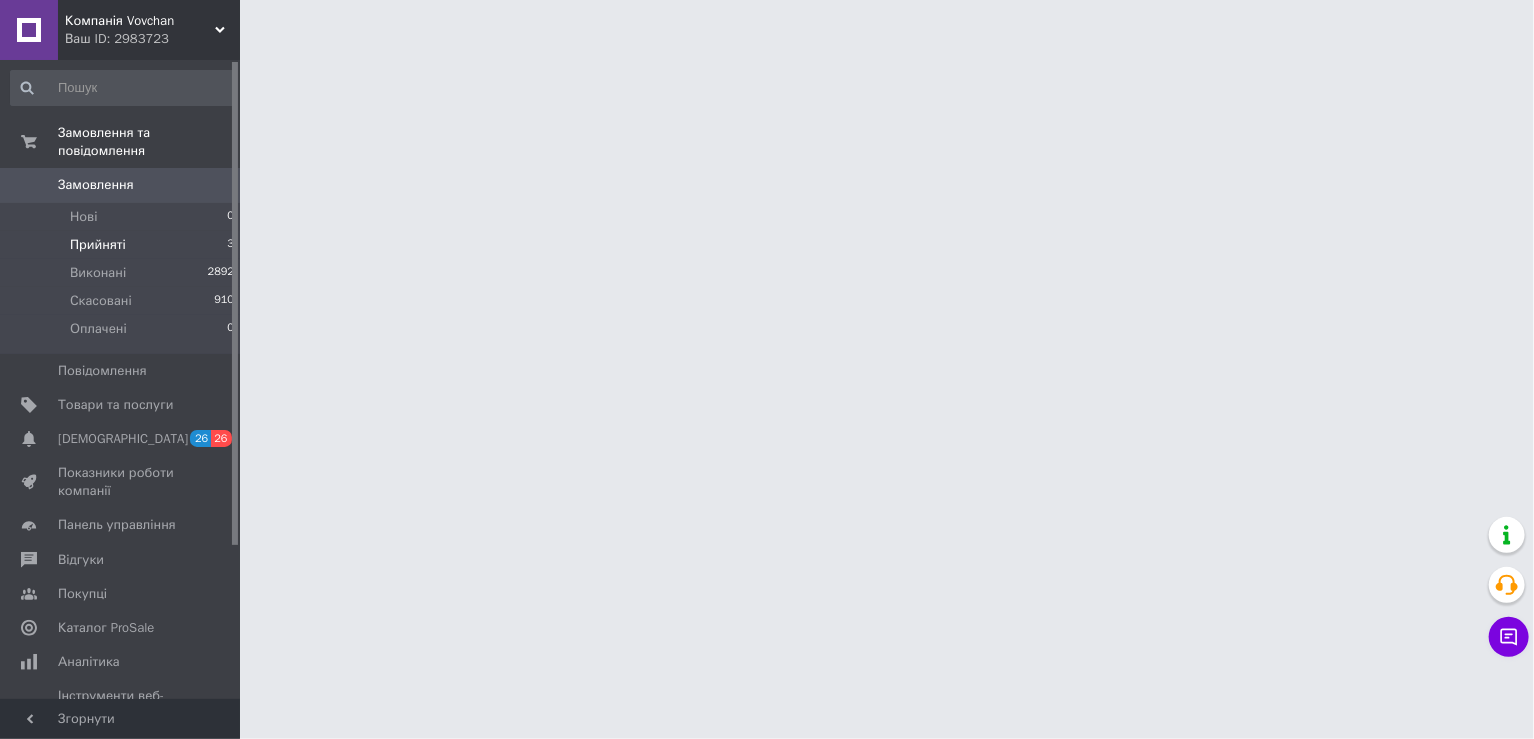 click on "Прийняті" at bounding box center [98, 245] 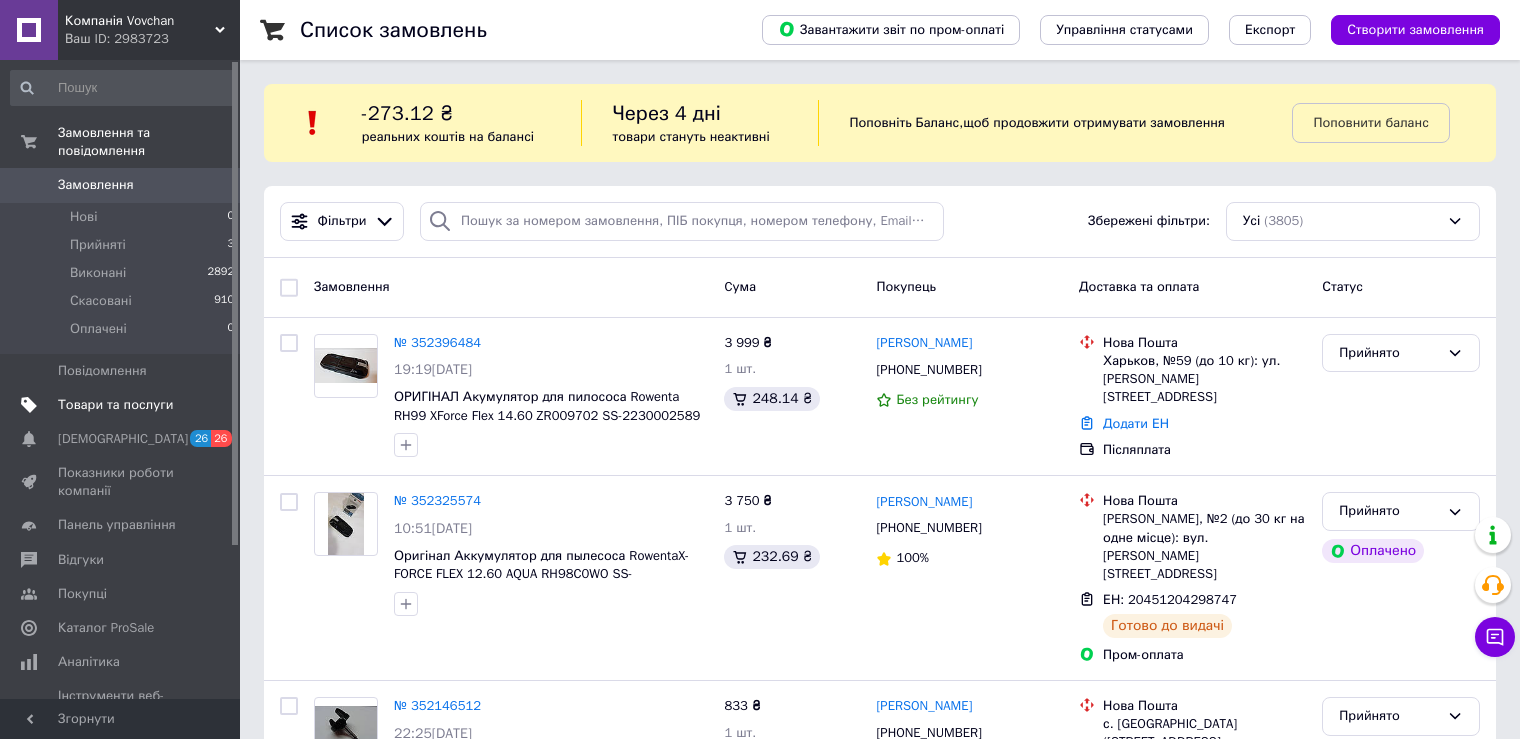 click on "Товари та послуги" at bounding box center [115, 405] 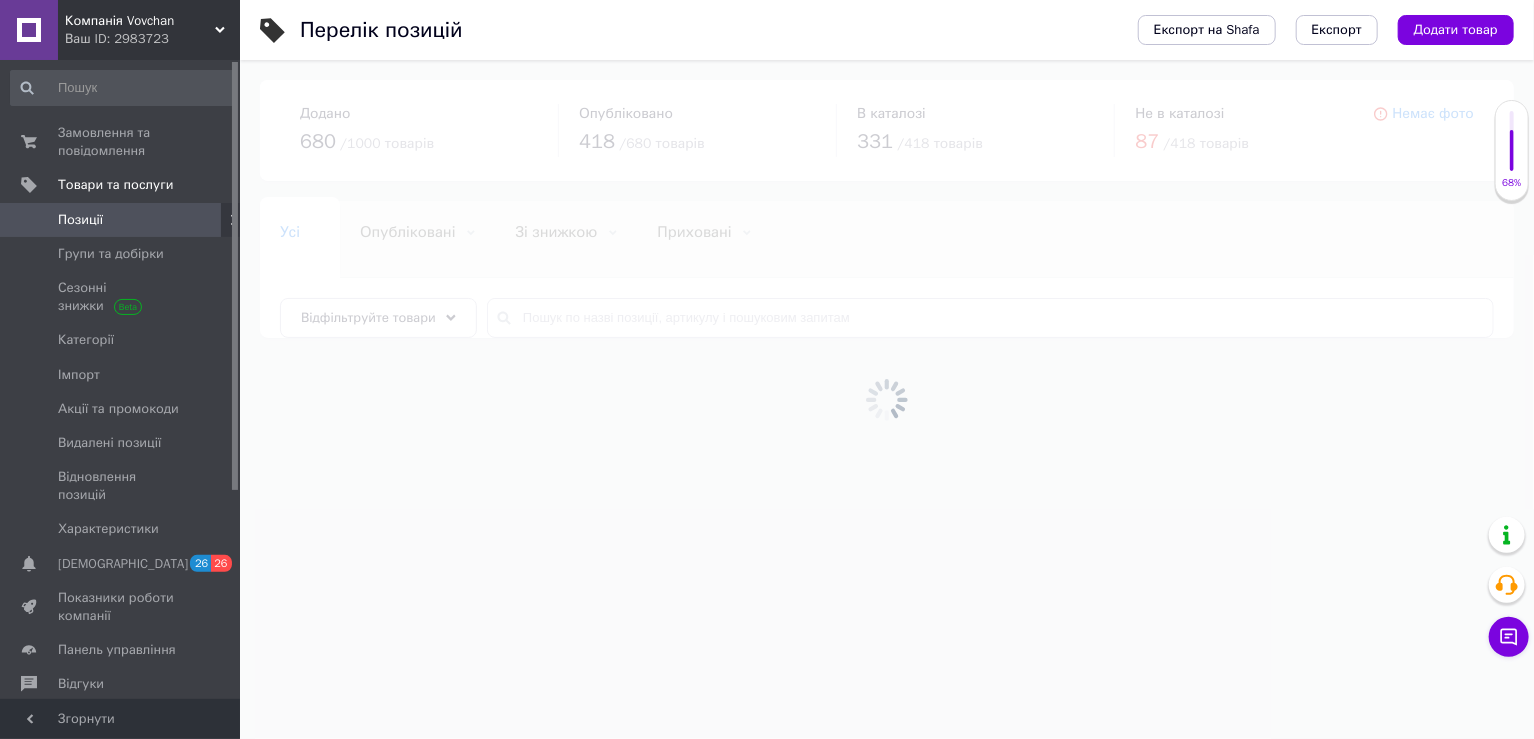 click at bounding box center [887, 399] 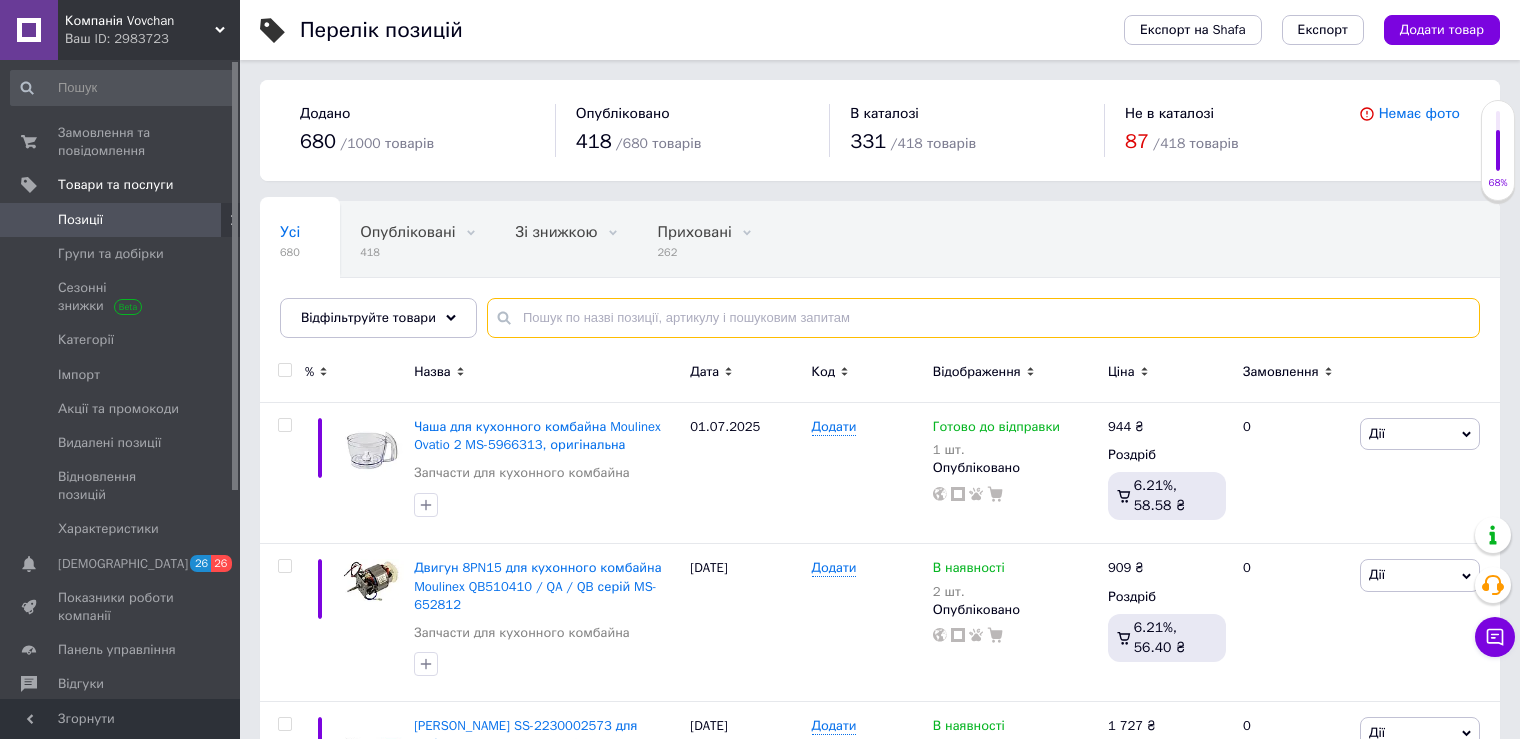 click at bounding box center (983, 318) 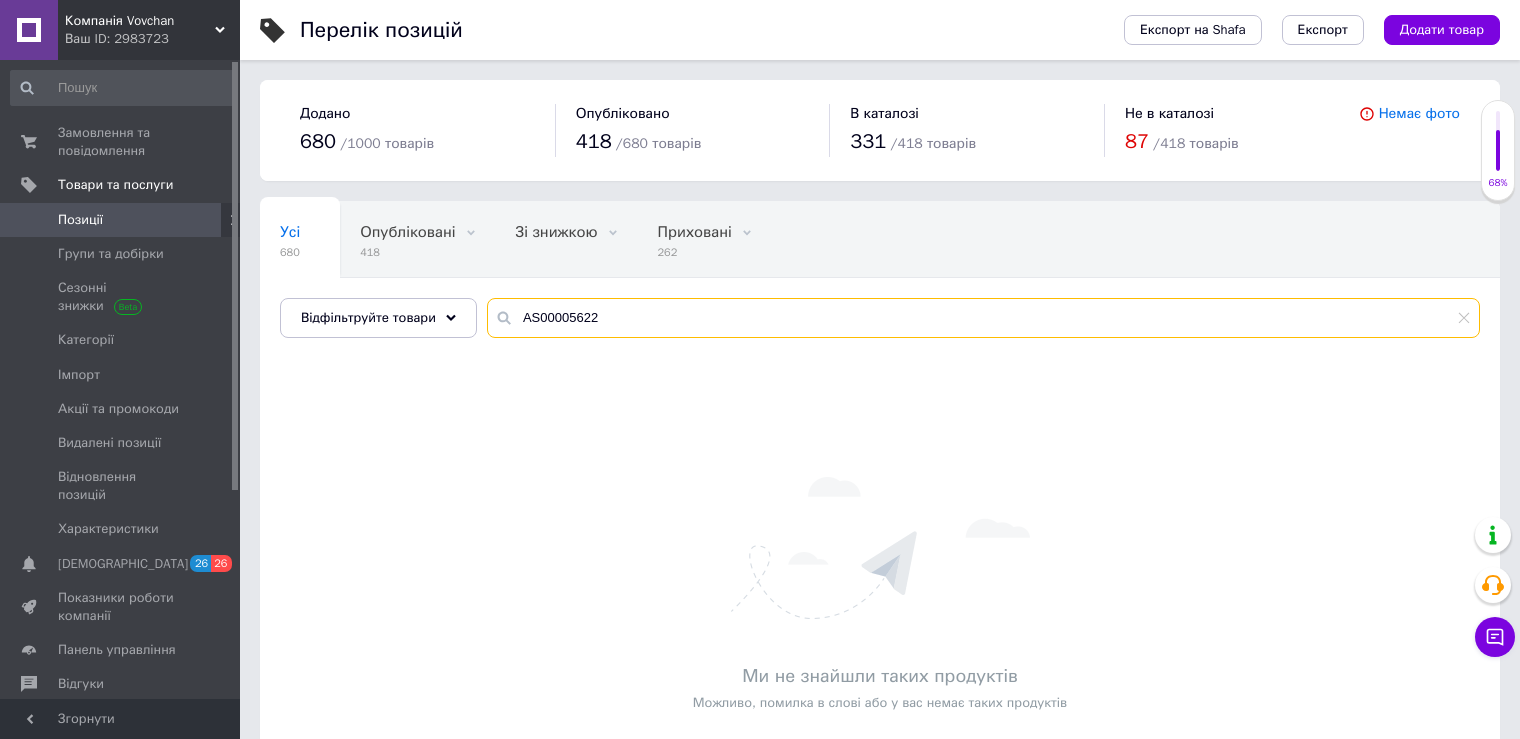 drag, startPoint x: 595, startPoint y: 314, endPoint x: 449, endPoint y: 336, distance: 147.64822 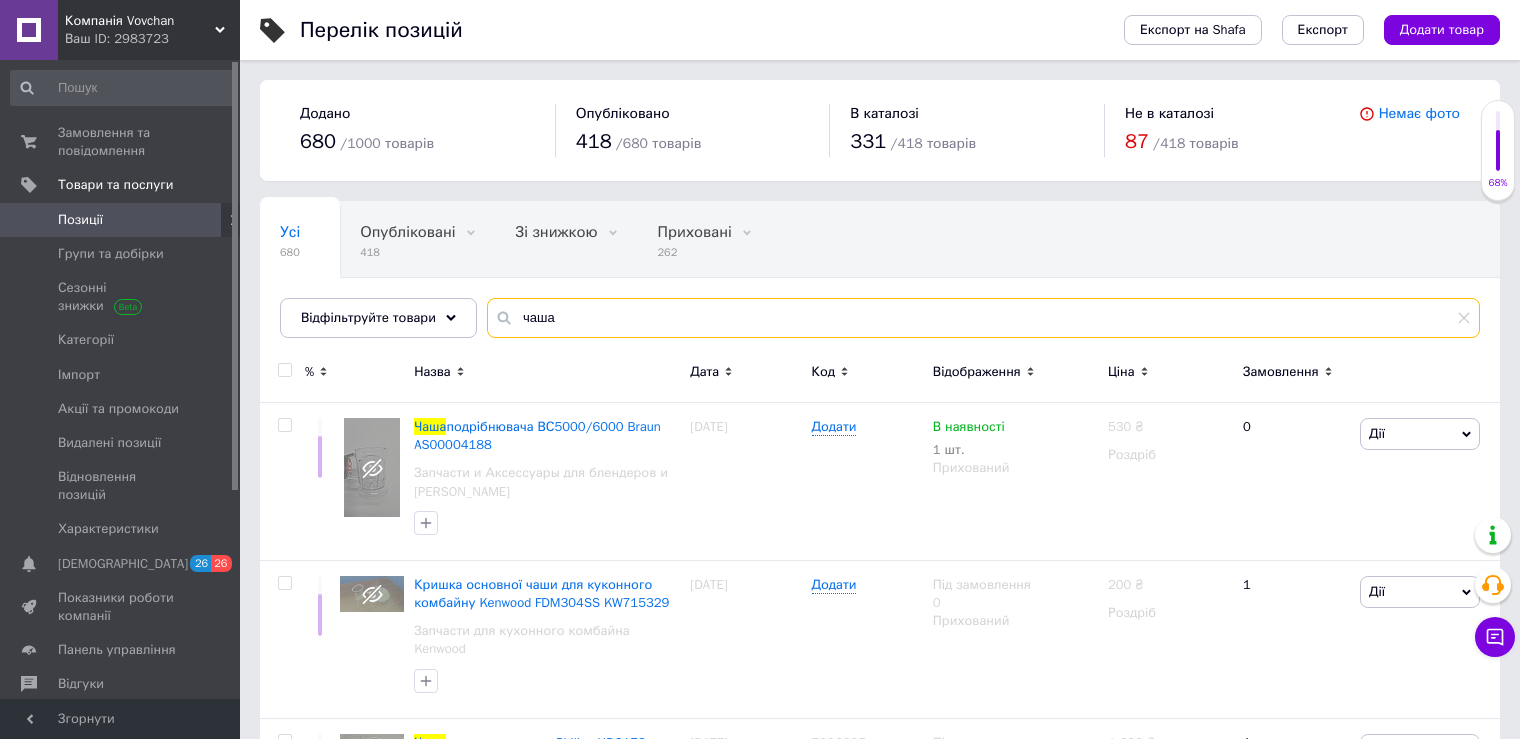 scroll, scrollTop: 600, scrollLeft: 0, axis: vertical 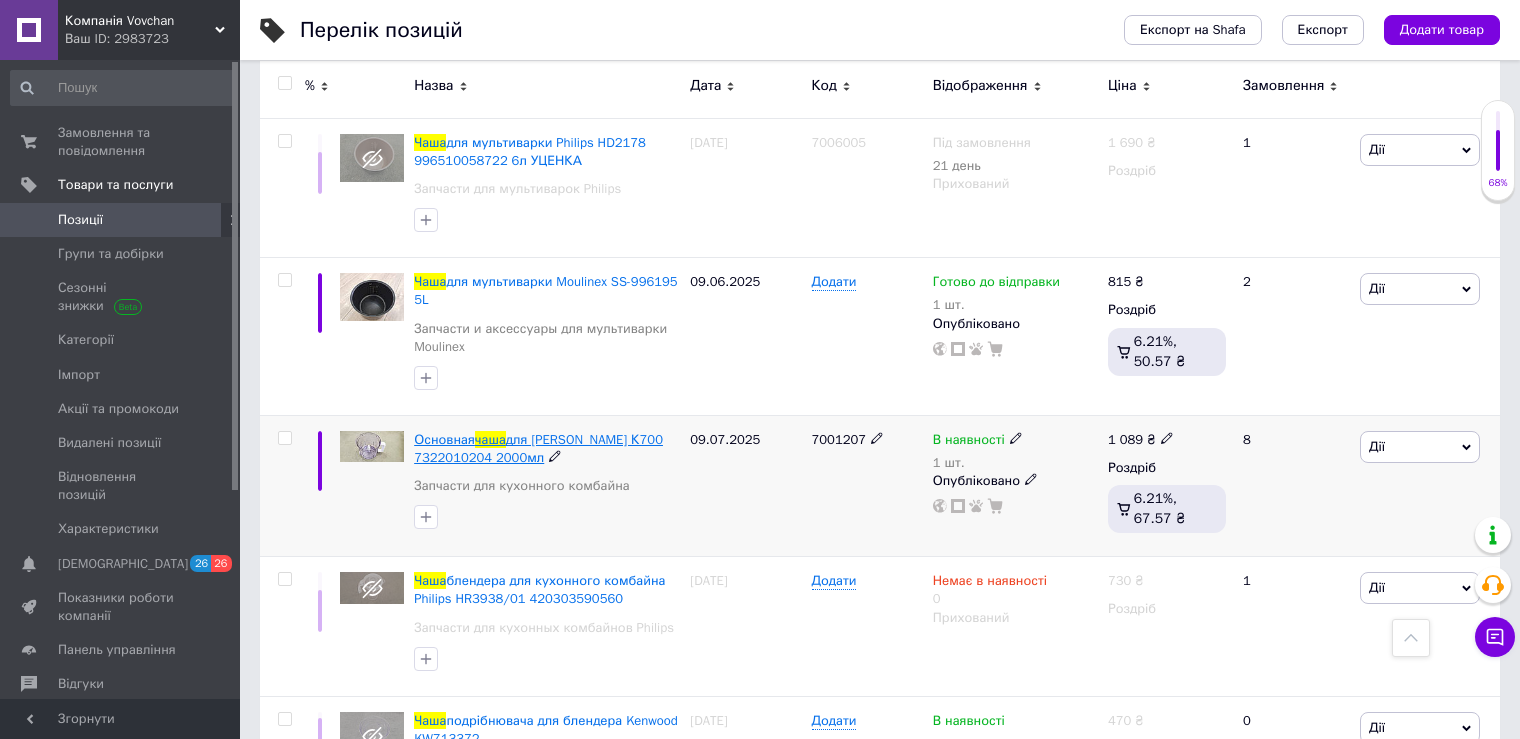 type on "чаша" 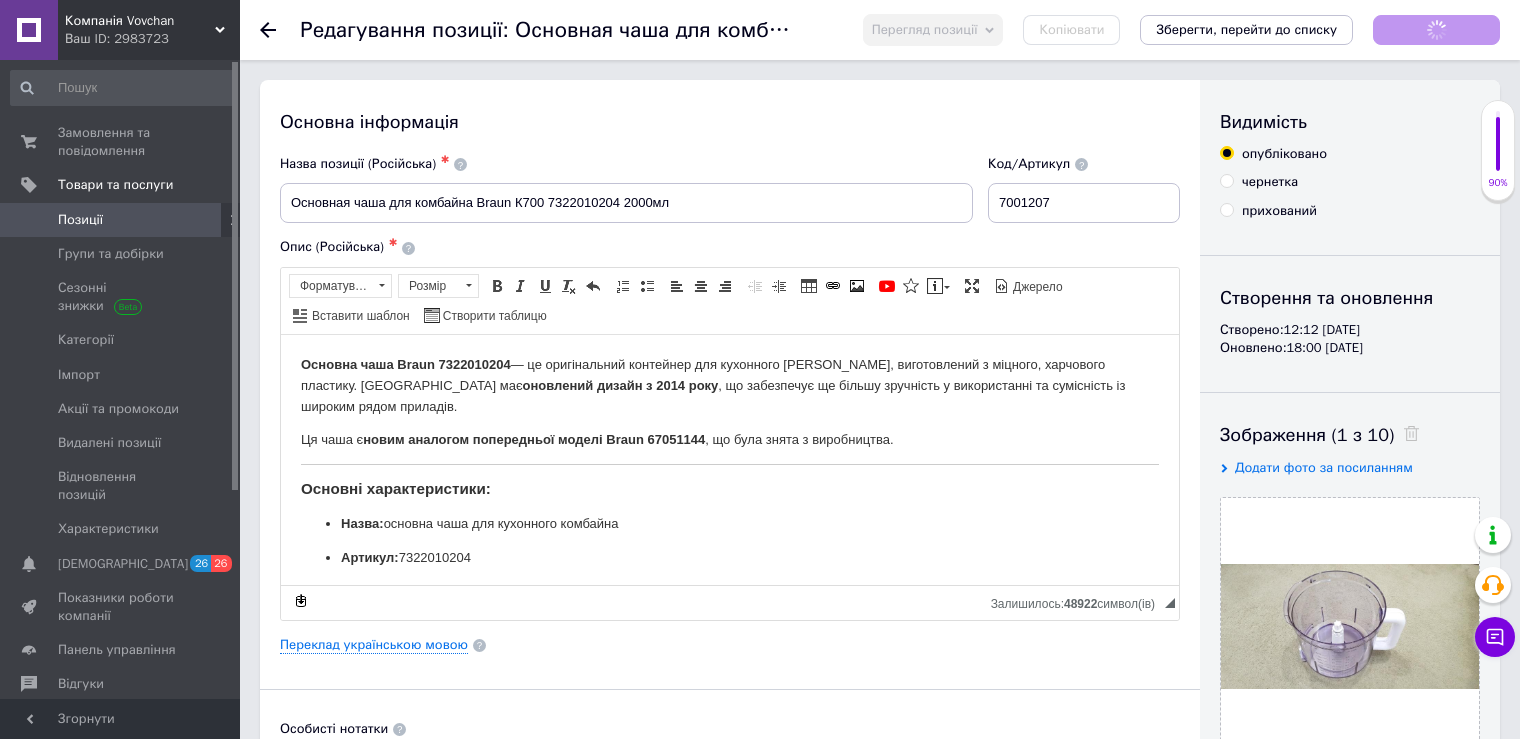 scroll, scrollTop: 0, scrollLeft: 0, axis: both 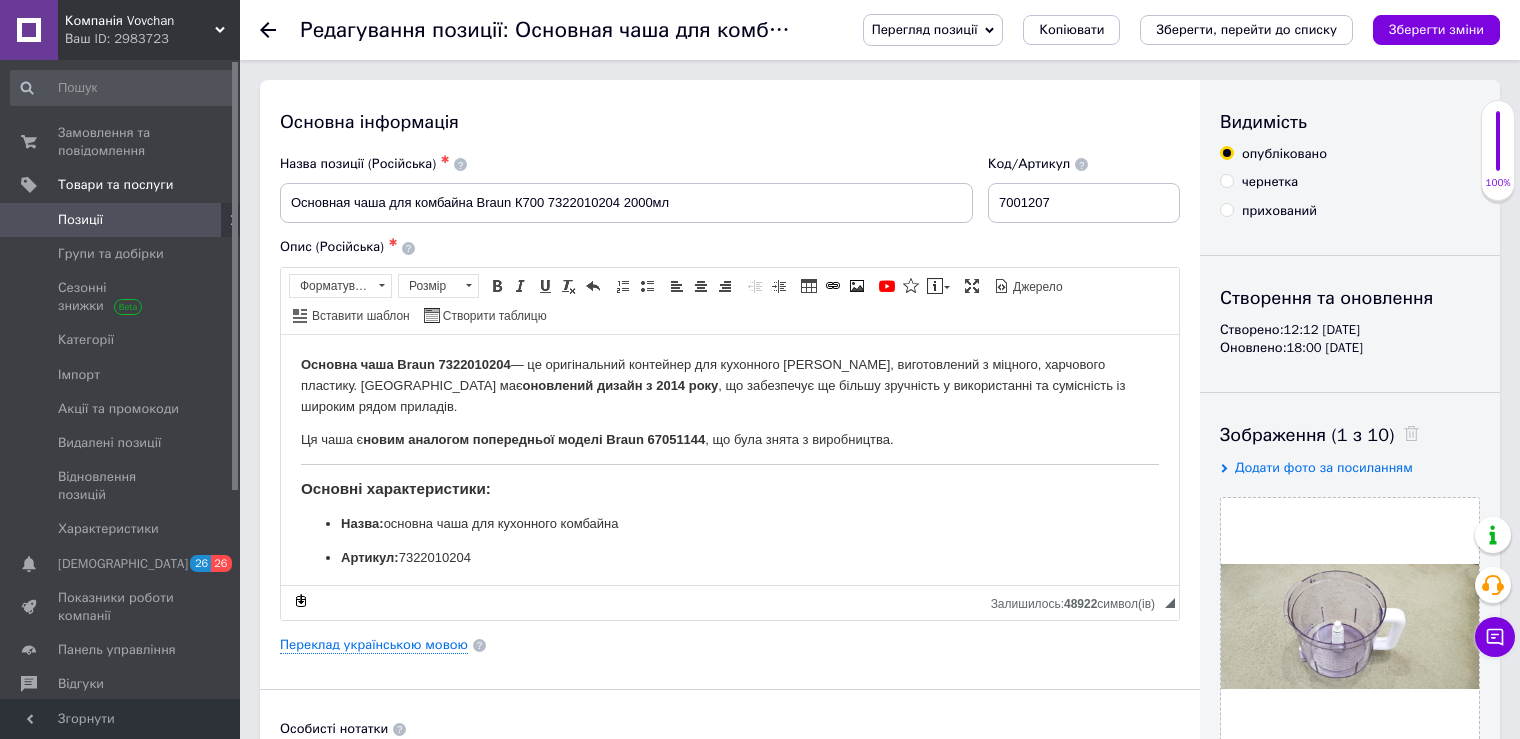 click on "Основна чаша Braun 7322010204  — це оригінальний контейнер для кухонного [PERSON_NAME], виготовлений з міцного, харчового пластику. Модель має  оновлений дизайн з 2014 року , що забезпечує ще більшу зручність у використанні та сумісність із широким рядом приладів. Ця чаша є  новим аналогом попередньої моделі Braun 67051144 , що була знята з виробництва. Основні характеристики: Назва:  основна чаша для кухонного комбайна Артикул:  7322010204 Матеріал:  харчовий пластик Обʼєм:  2 літри Колір:  прозорий / матовий Стан:  новий, оригінальний Дизайн:  оновлений з 2014 року Попередня модель:" at bounding box center (730, 822) 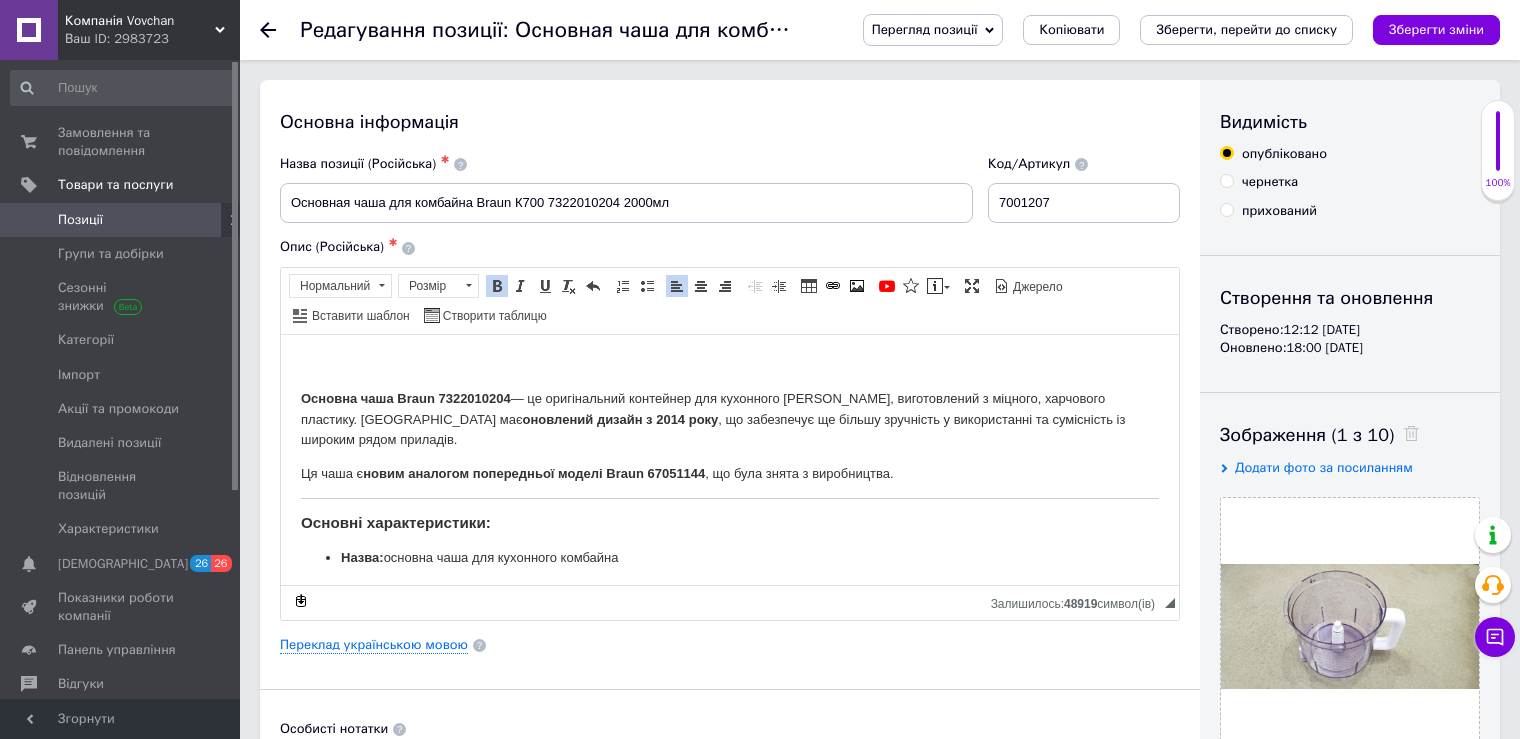click at bounding box center (730, 364) 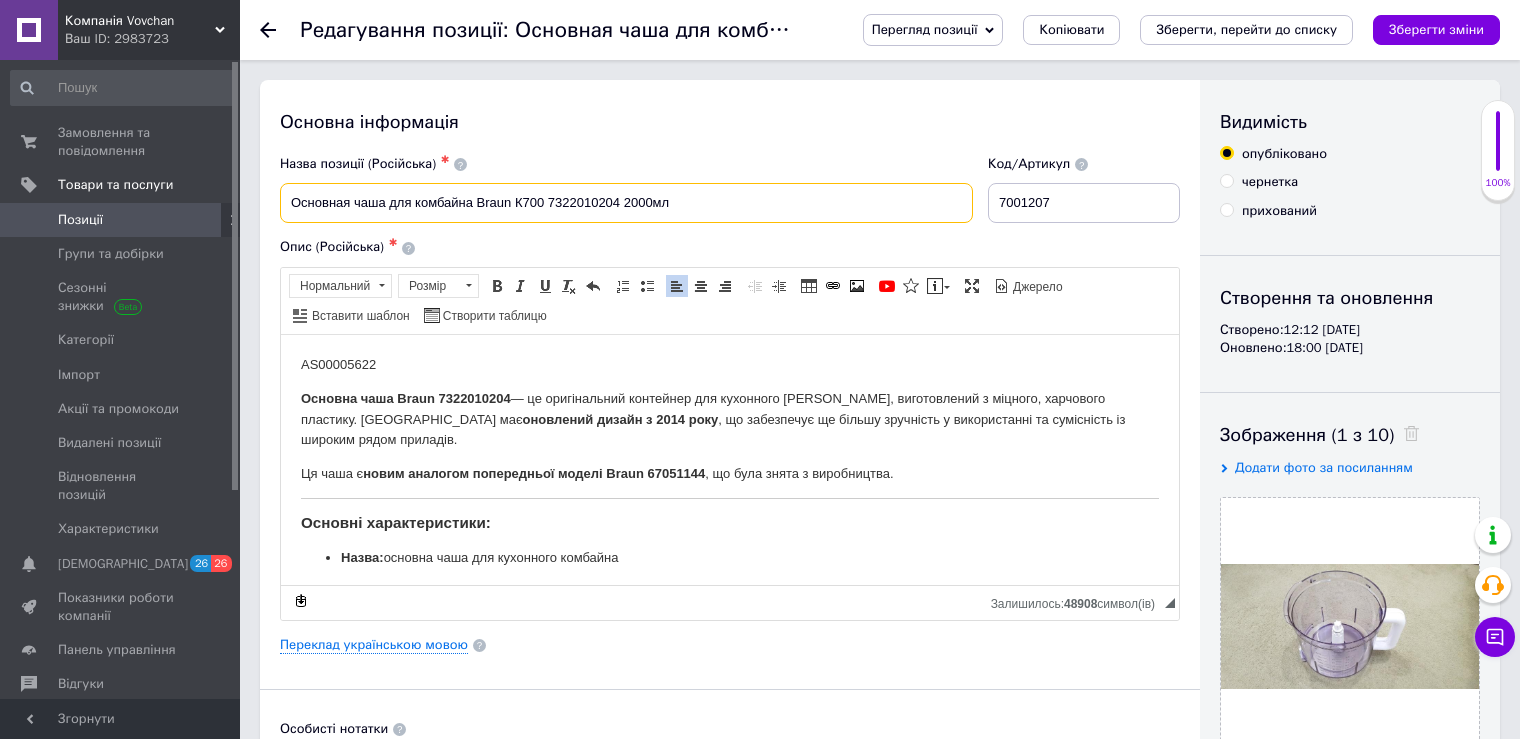 click on "Основная чаша для комбайна Braun К700 7322010204 2000мл" at bounding box center (626, 203) 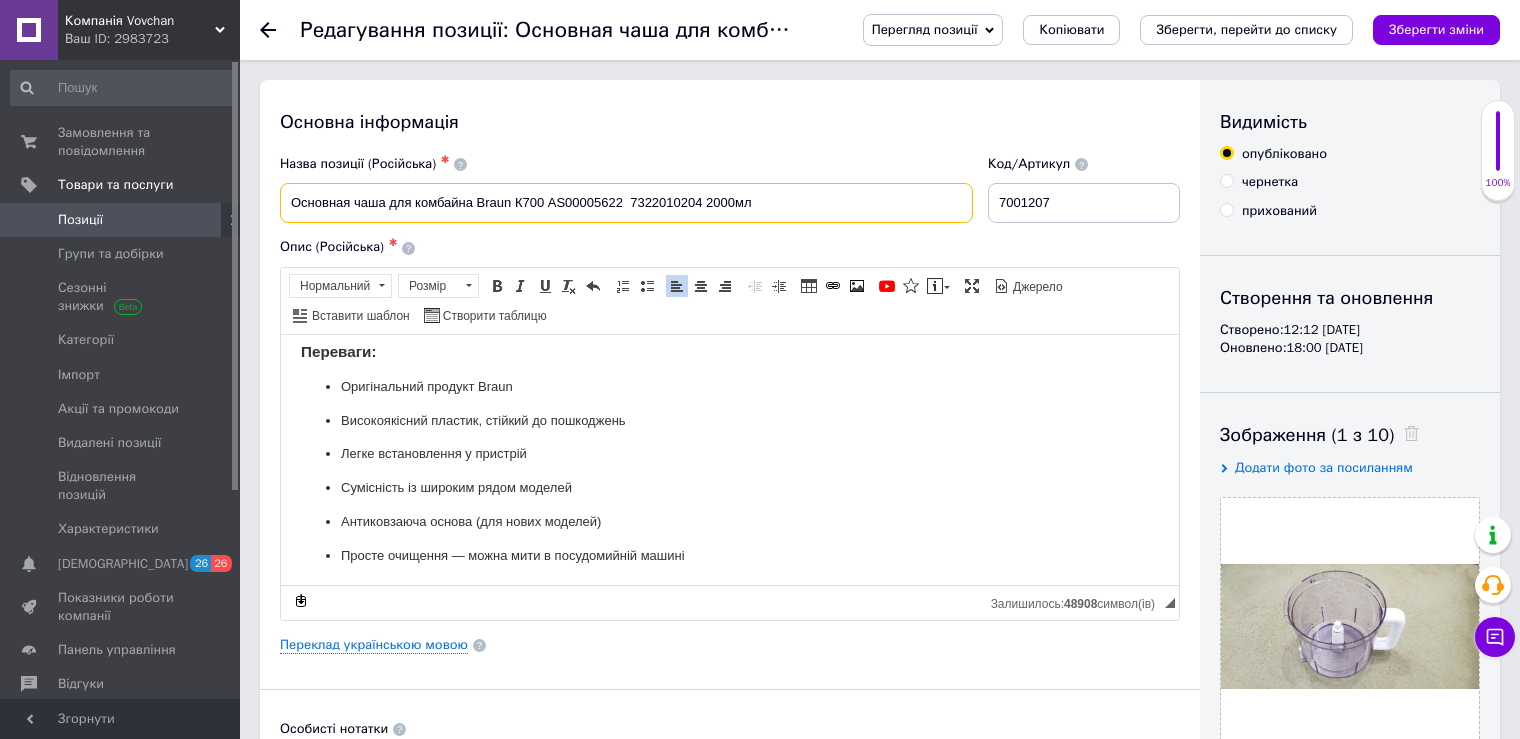 scroll, scrollTop: 600, scrollLeft: 0, axis: vertical 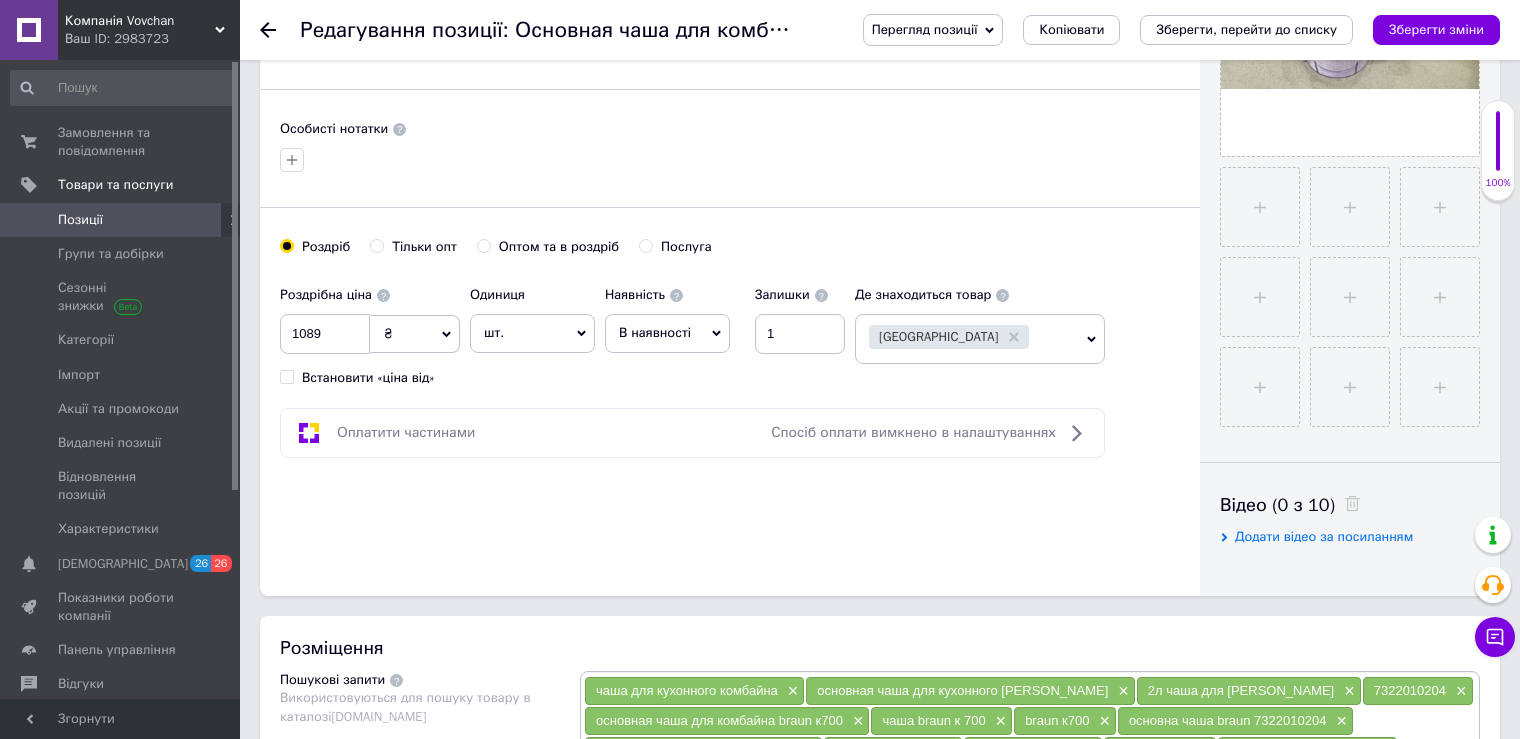 type on "Основная чаша для комбайна Braun К700 AS00005622  7322010204 2000мл" 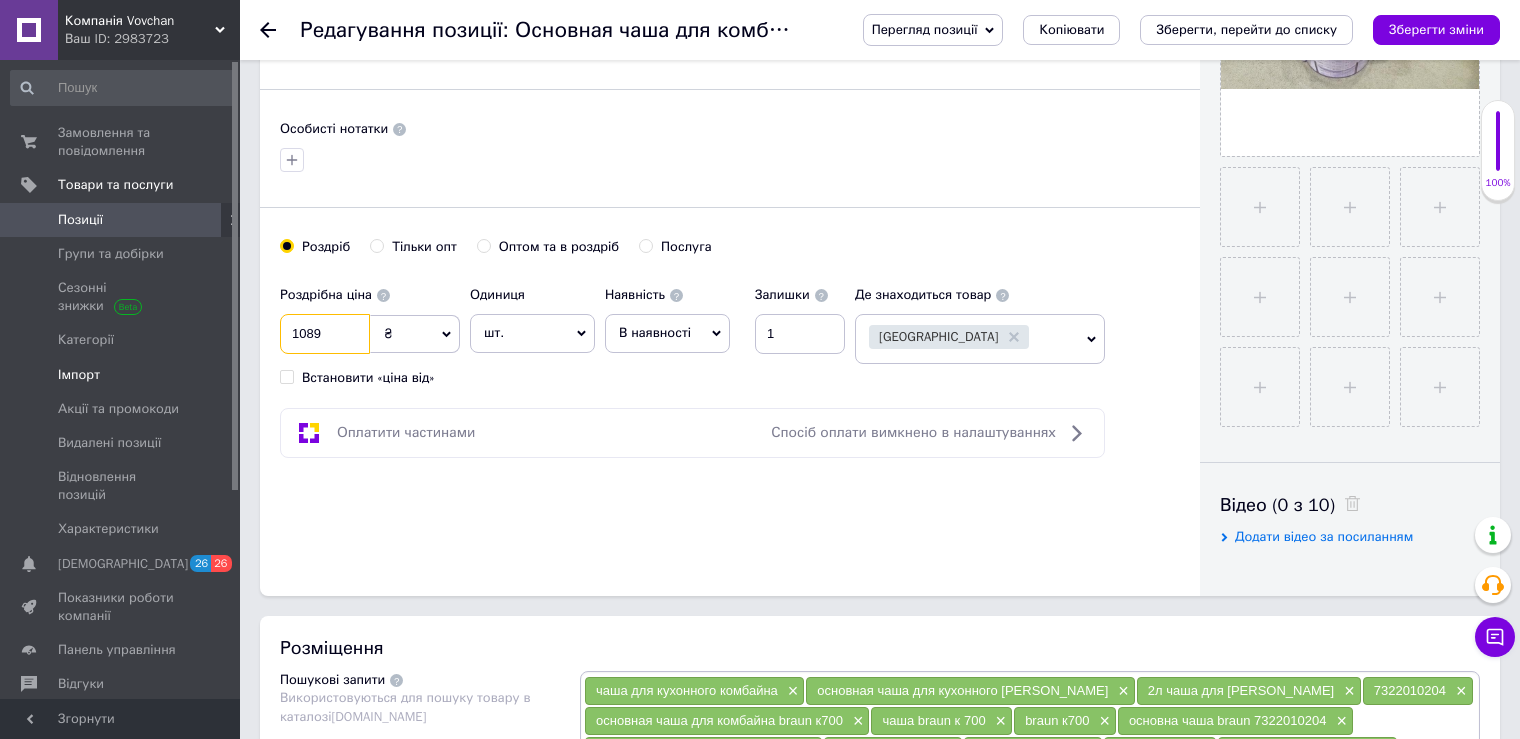 drag, startPoint x: 331, startPoint y: 329, endPoint x: 188, endPoint y: 349, distance: 144.39183 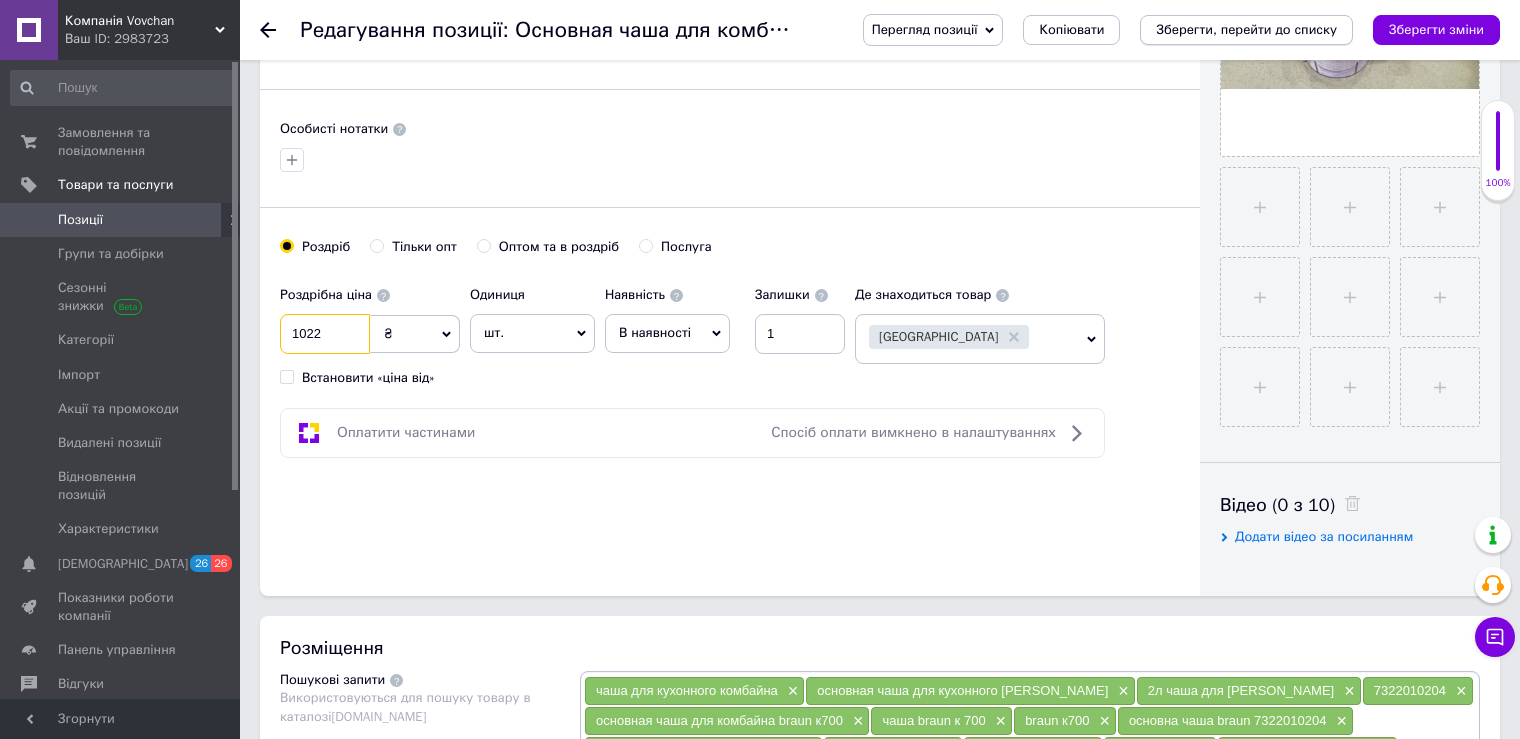 type on "1022" 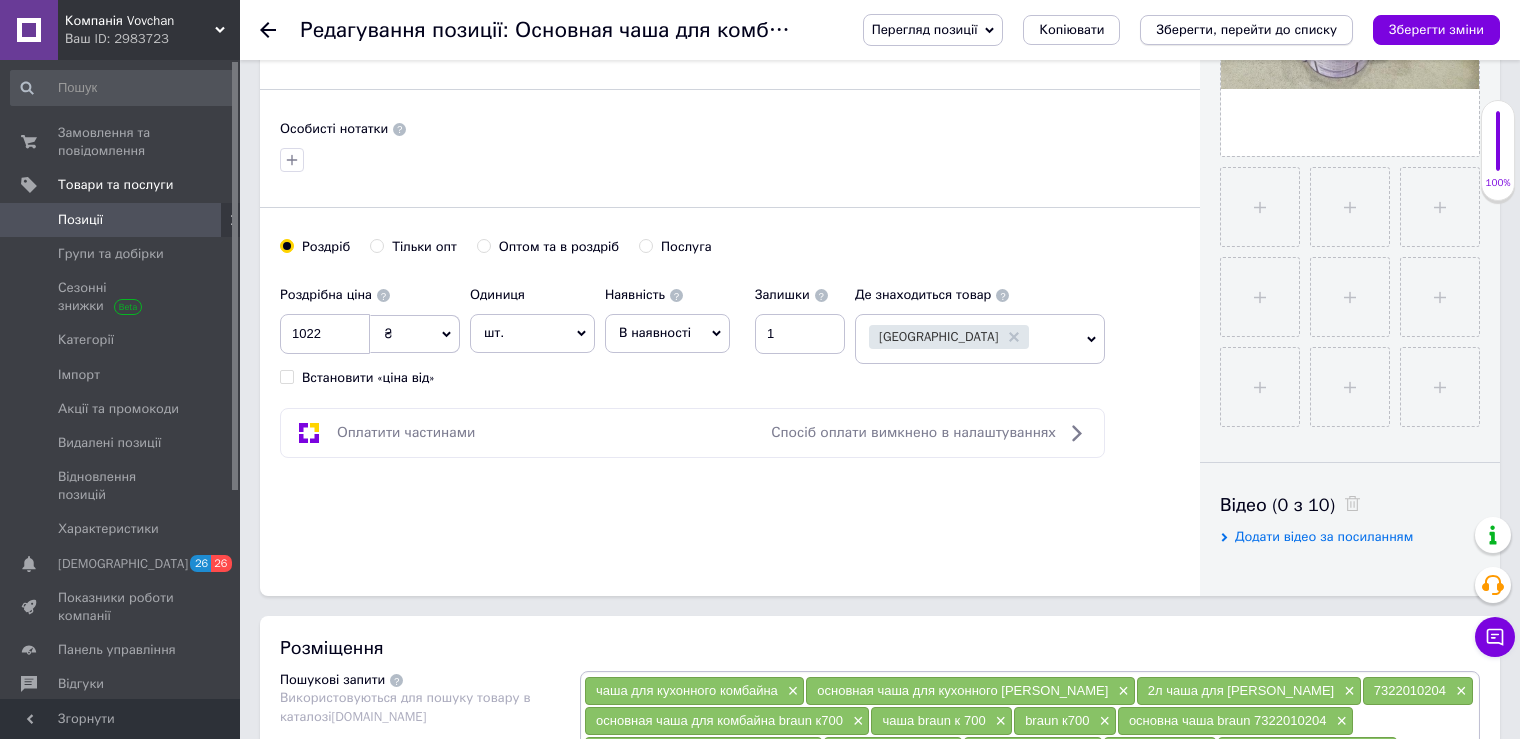 click on "Зберегти, перейти до списку" at bounding box center [1246, 29] 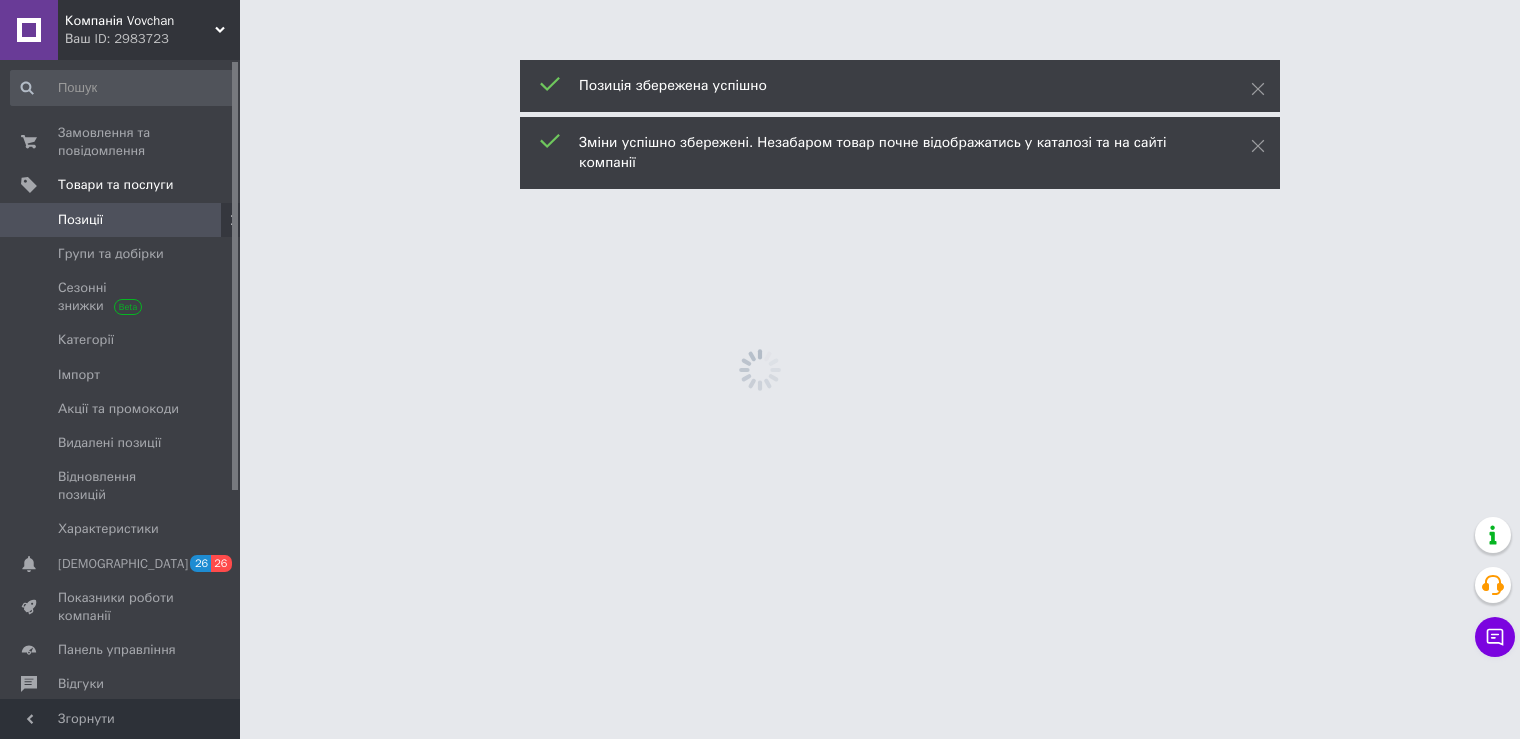 scroll, scrollTop: 0, scrollLeft: 0, axis: both 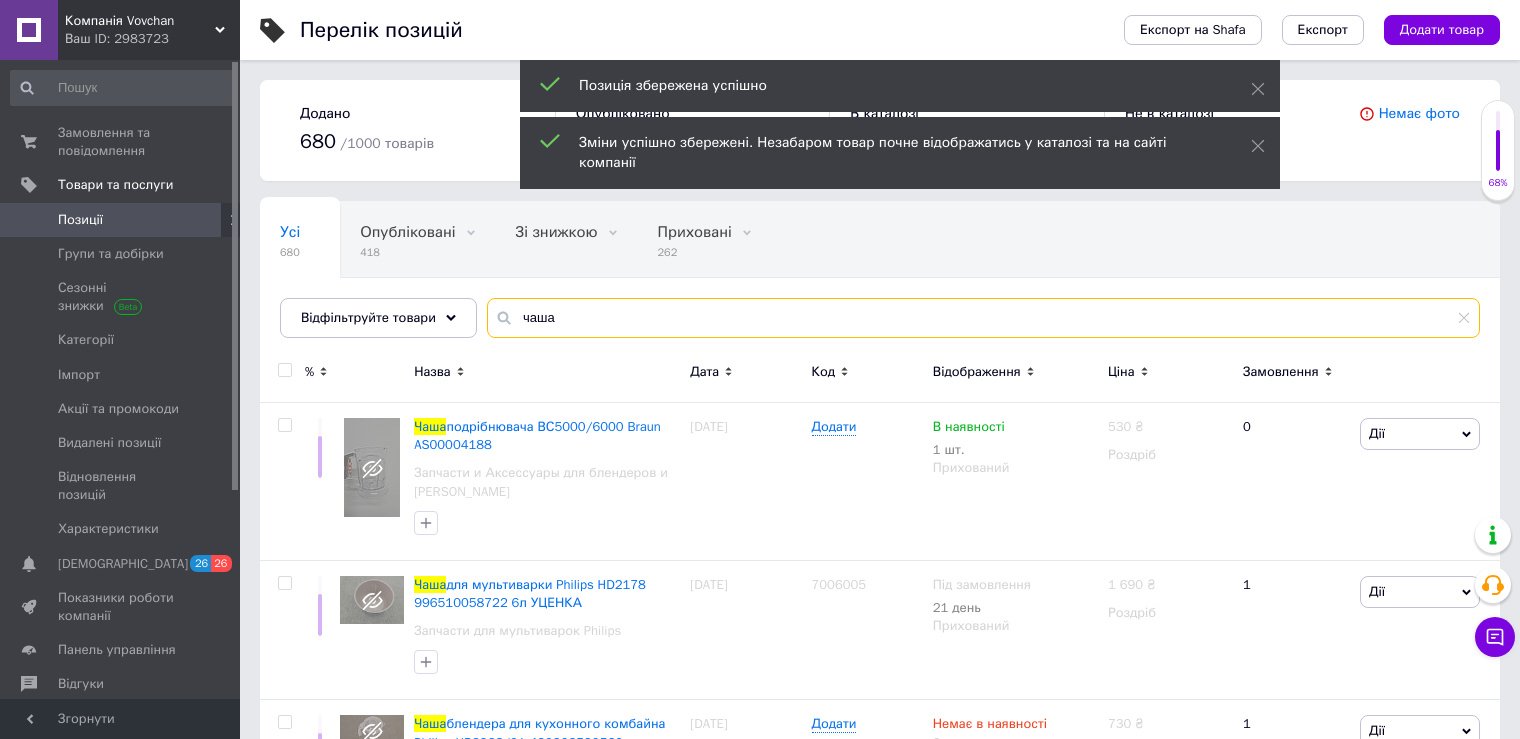 drag, startPoint x: 561, startPoint y: 319, endPoint x: 471, endPoint y: 312, distance: 90.27181 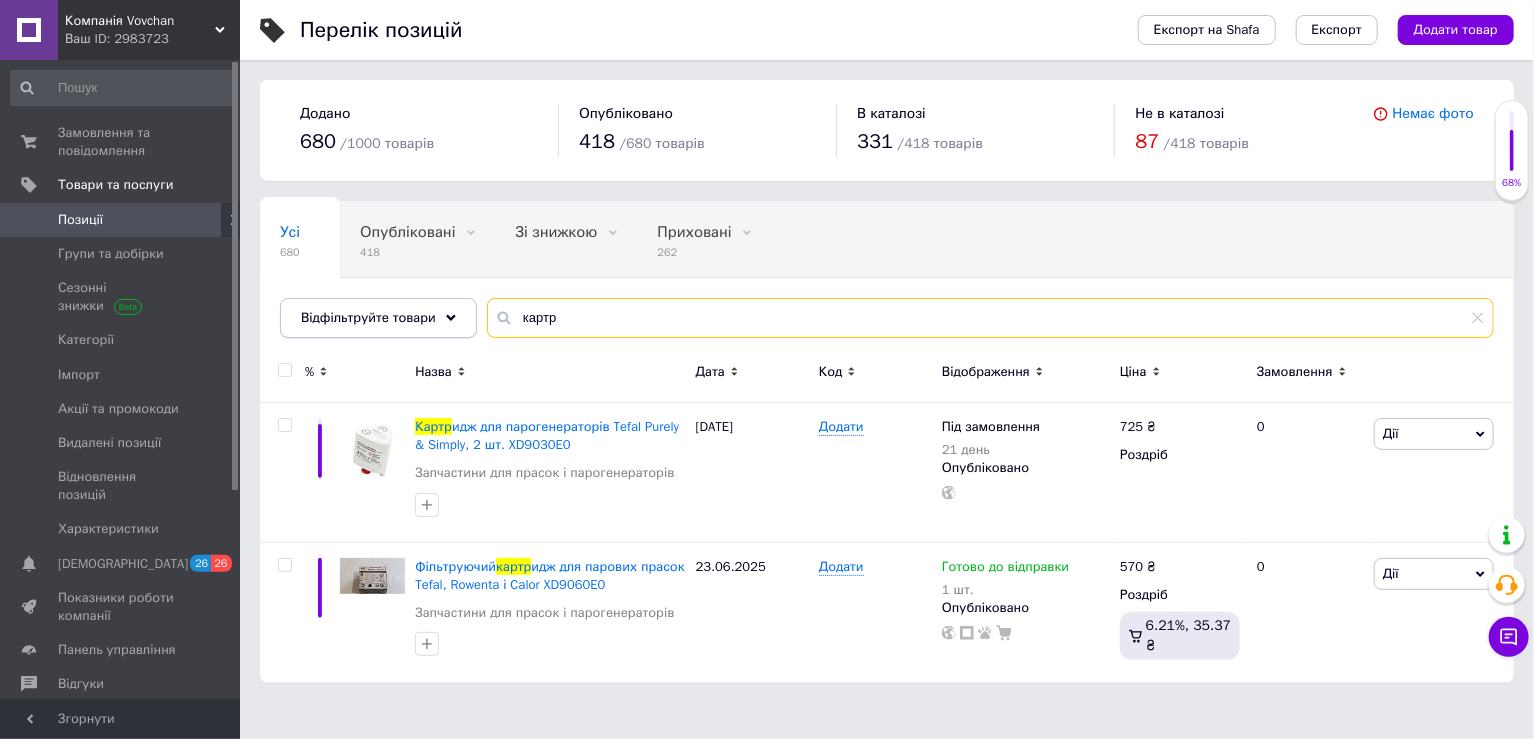 drag, startPoint x: 592, startPoint y: 323, endPoint x: 406, endPoint y: 326, distance: 186.02419 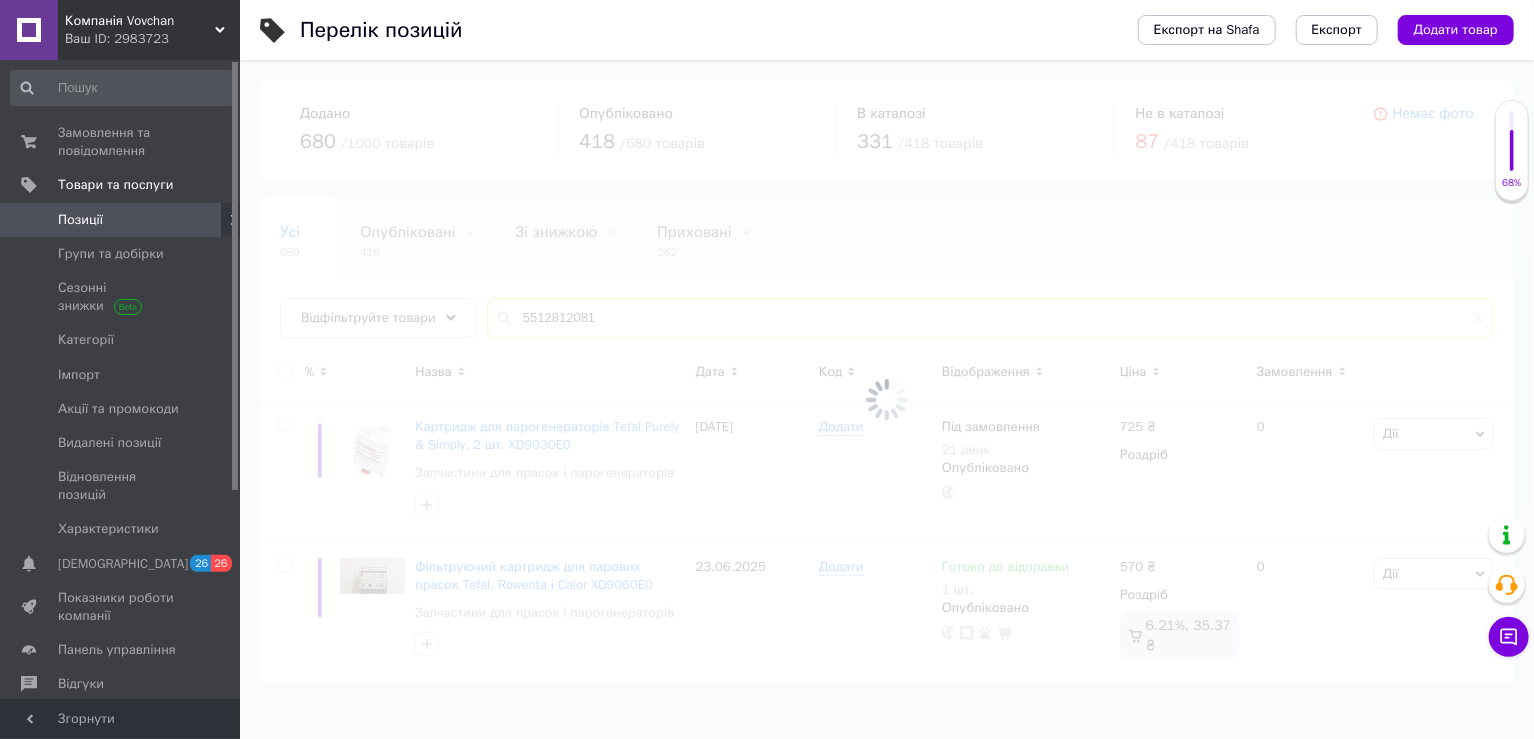 type on "5512812081" 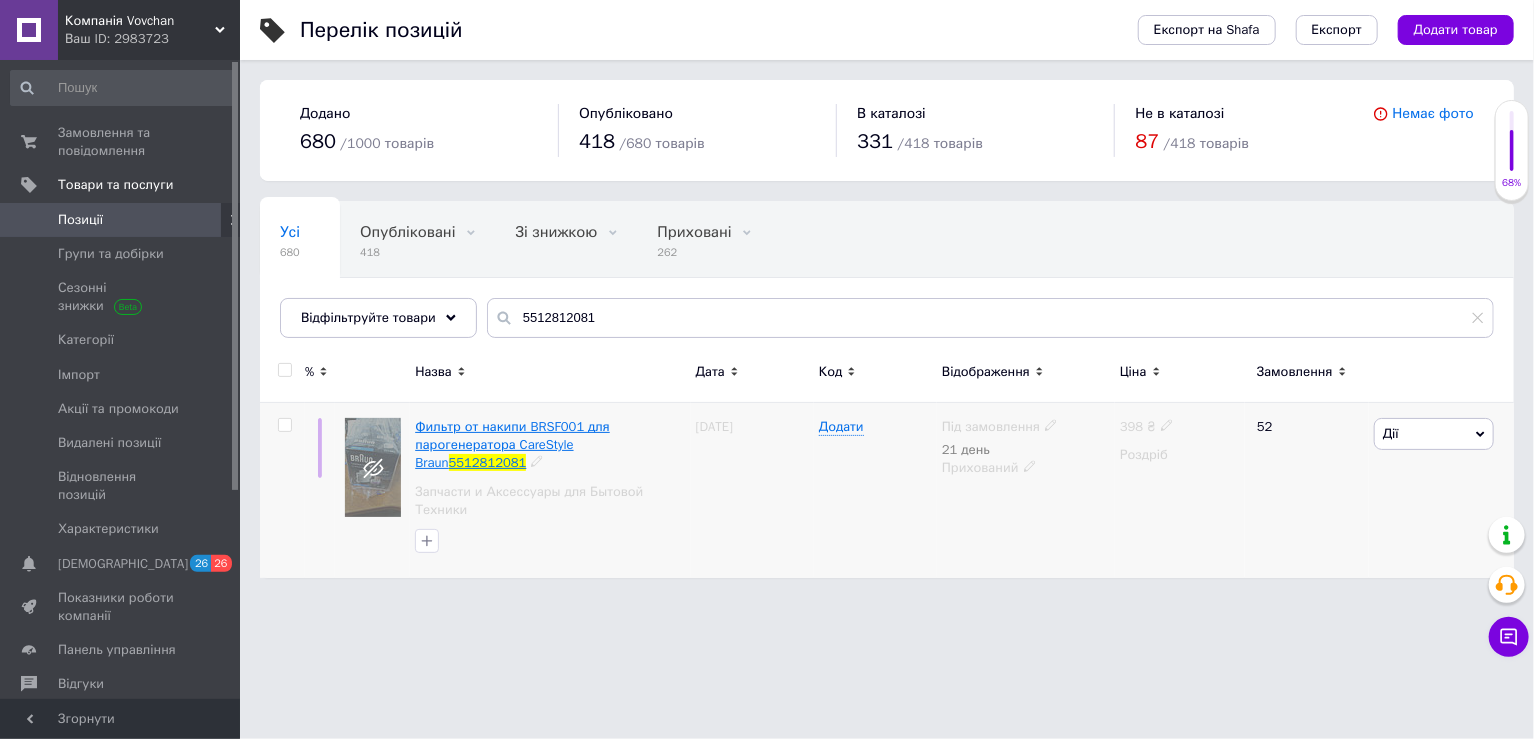 click on "Фильтр от накипи BRSF001 для парогенератора CareStyle Braun" at bounding box center (512, 444) 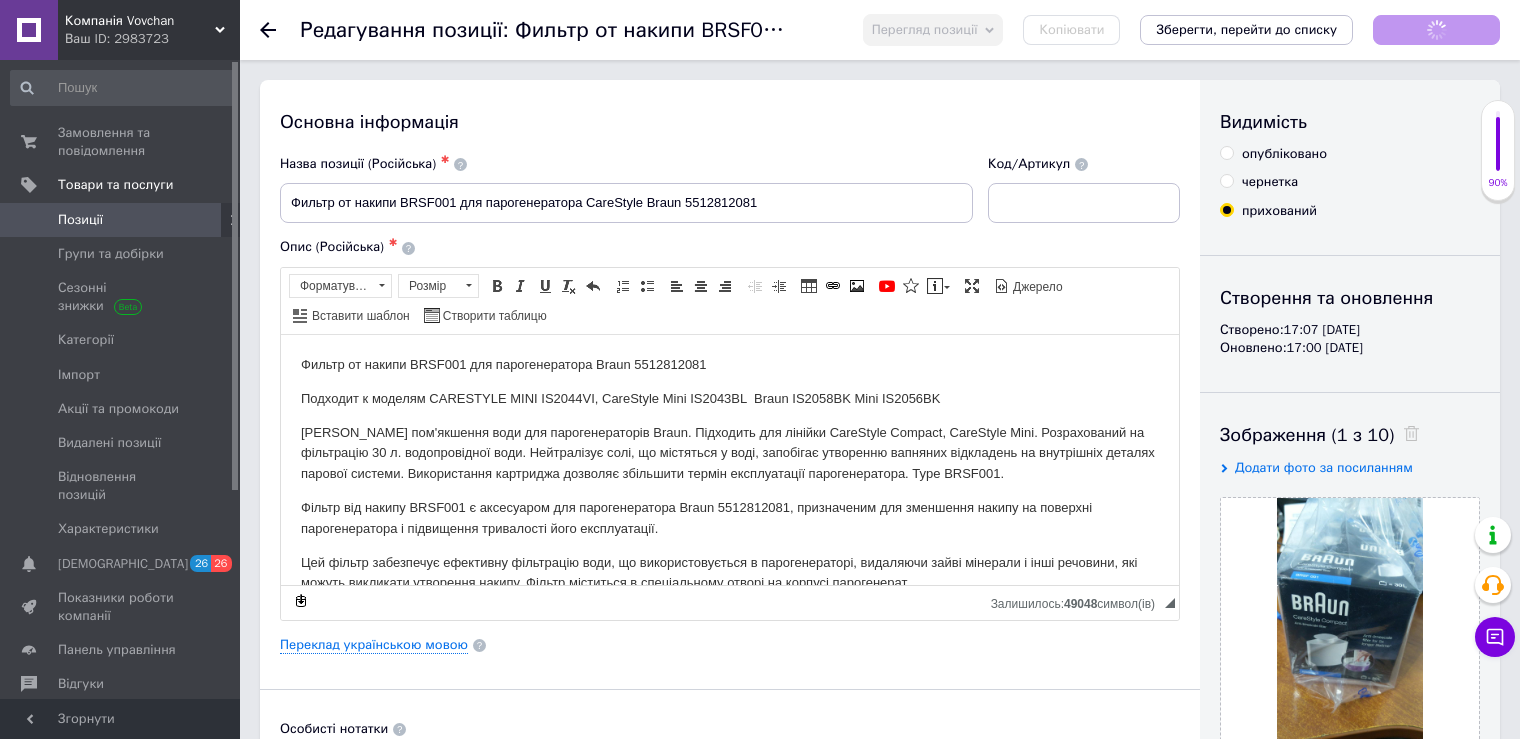 scroll, scrollTop: 0, scrollLeft: 0, axis: both 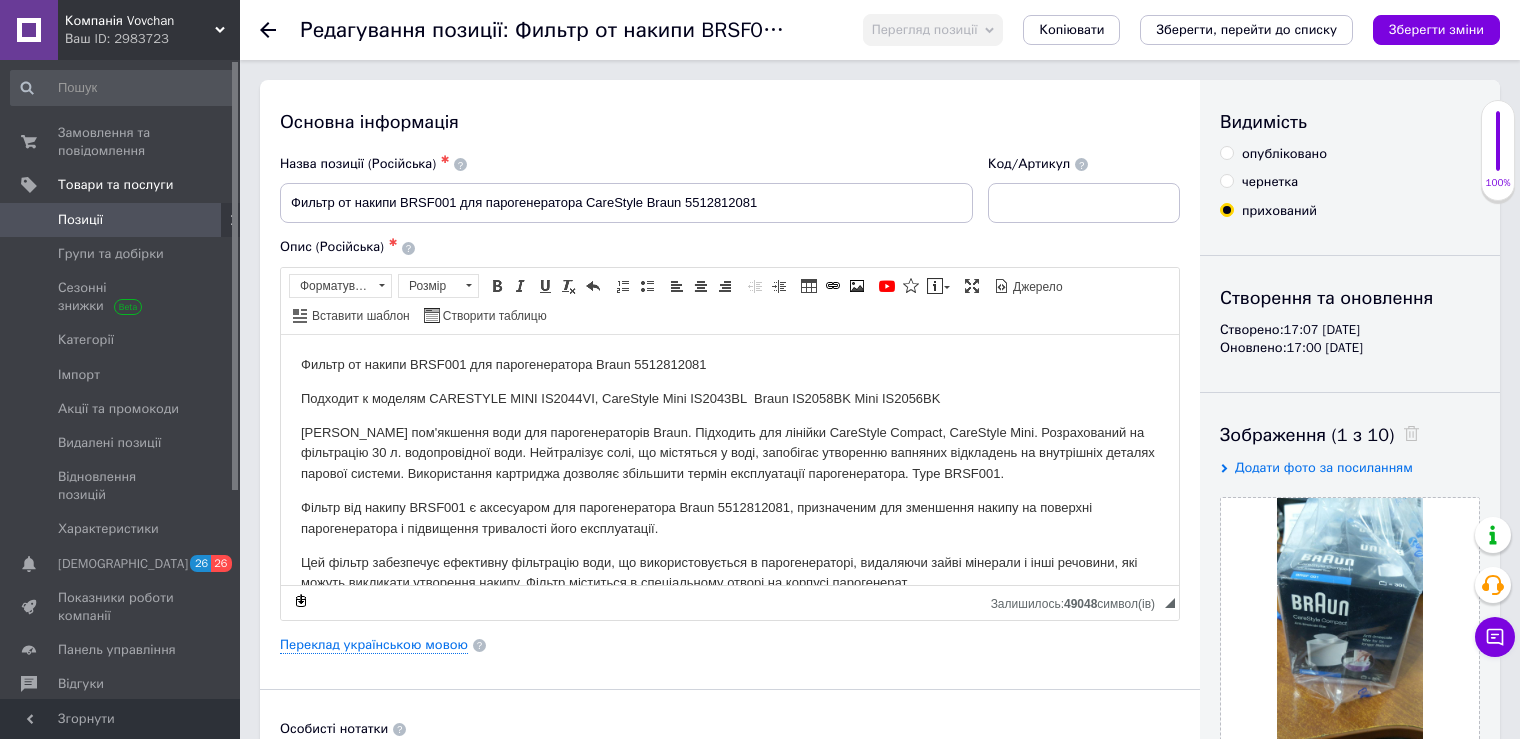 click on "опубліковано" at bounding box center (1284, 154) 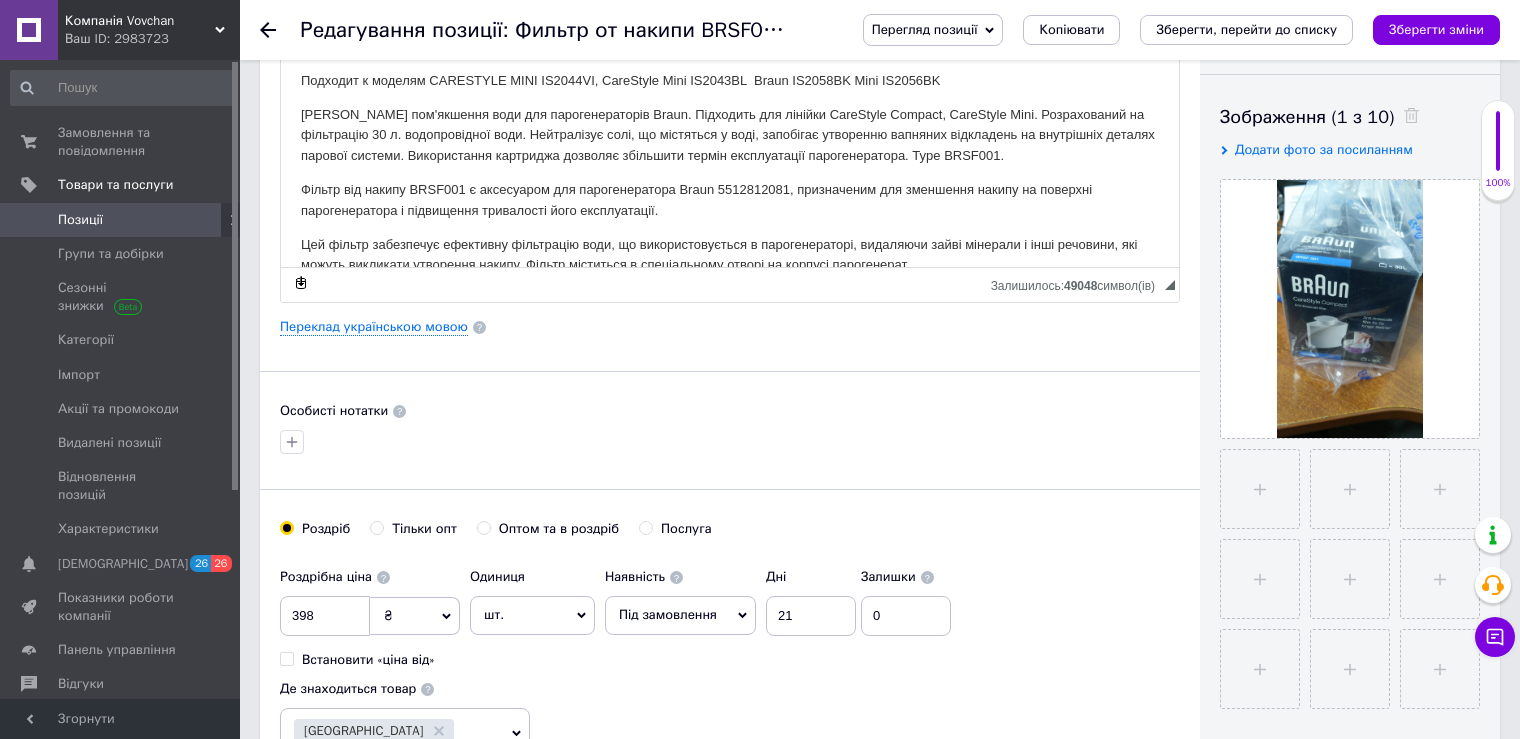 scroll, scrollTop: 500, scrollLeft: 0, axis: vertical 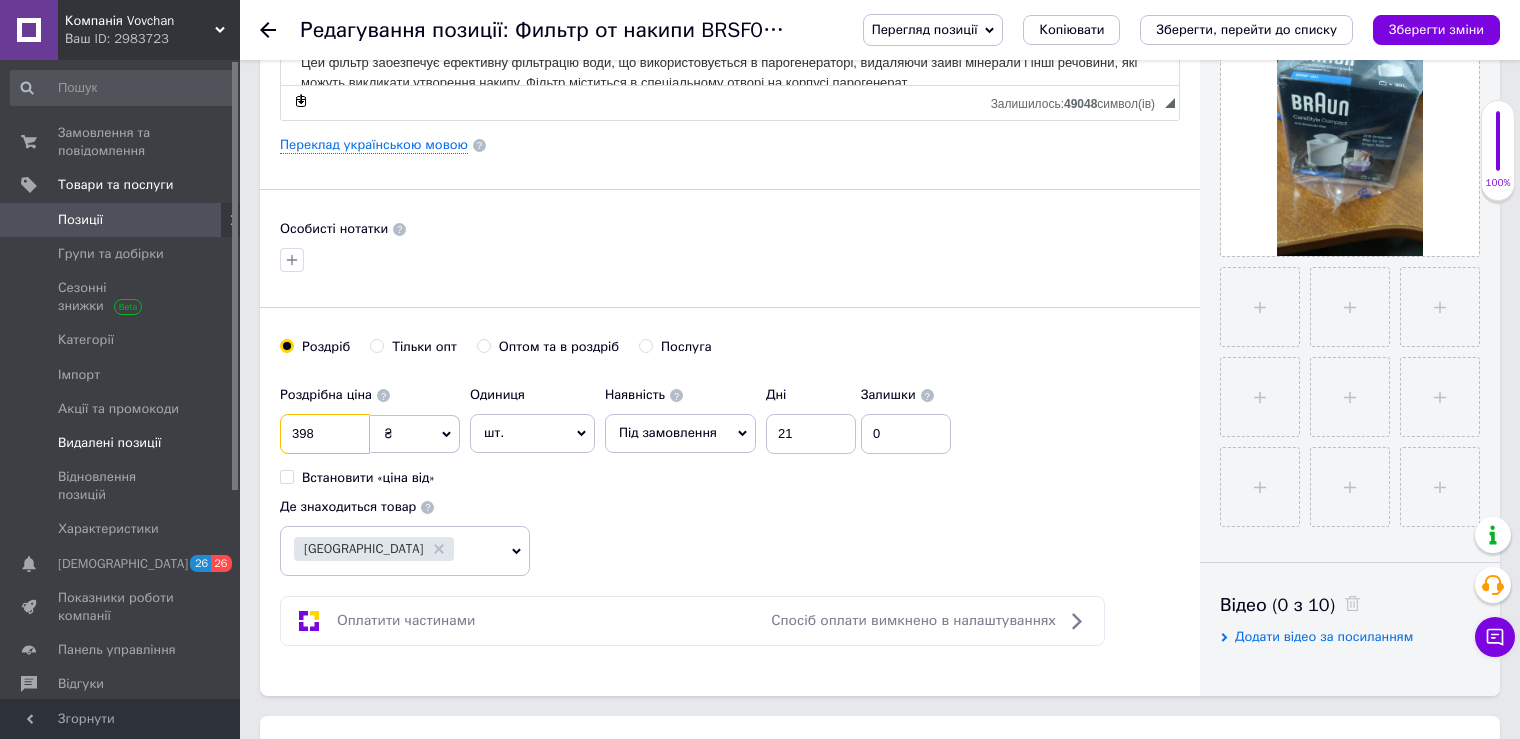 drag, startPoint x: 323, startPoint y: 436, endPoint x: 204, endPoint y: 428, distance: 119.26861 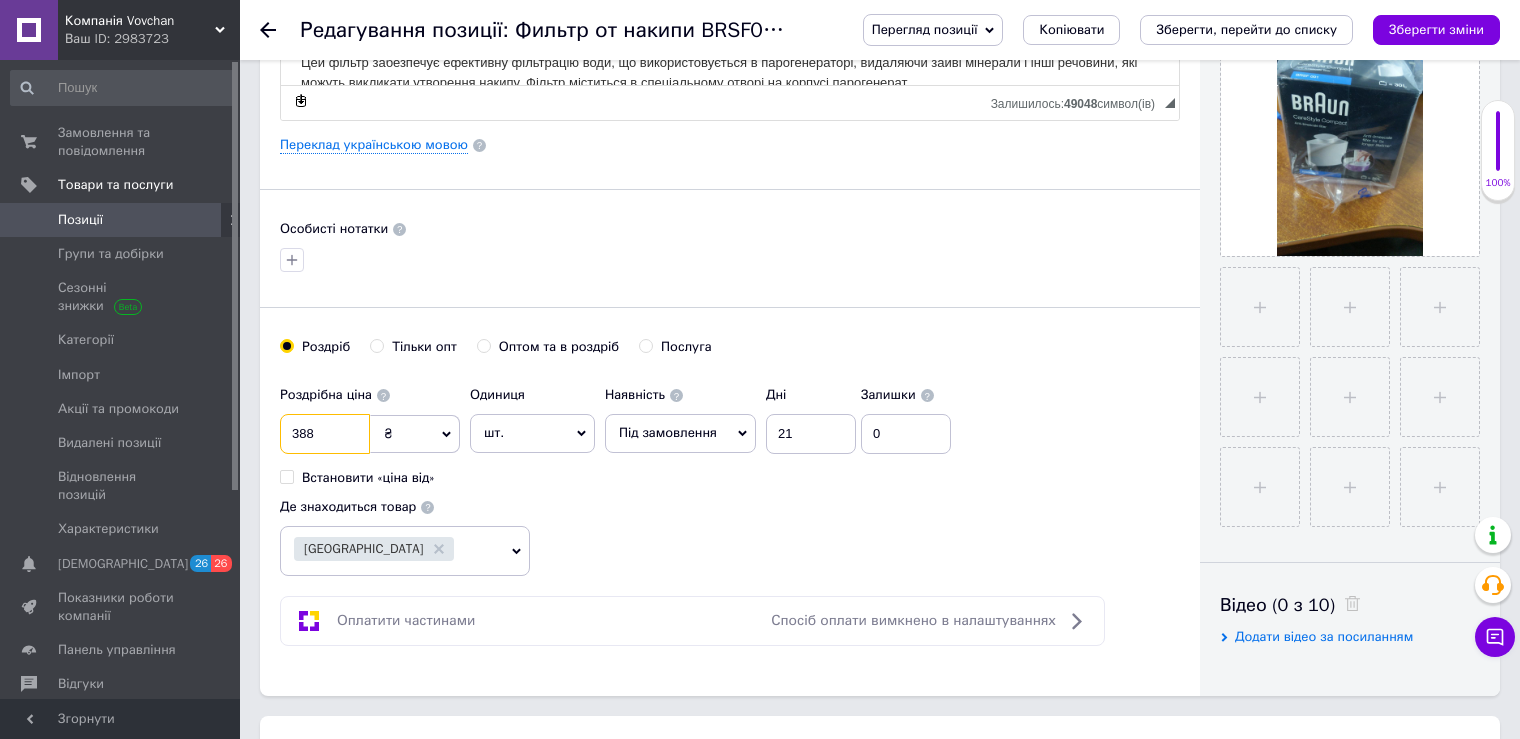 type on "388" 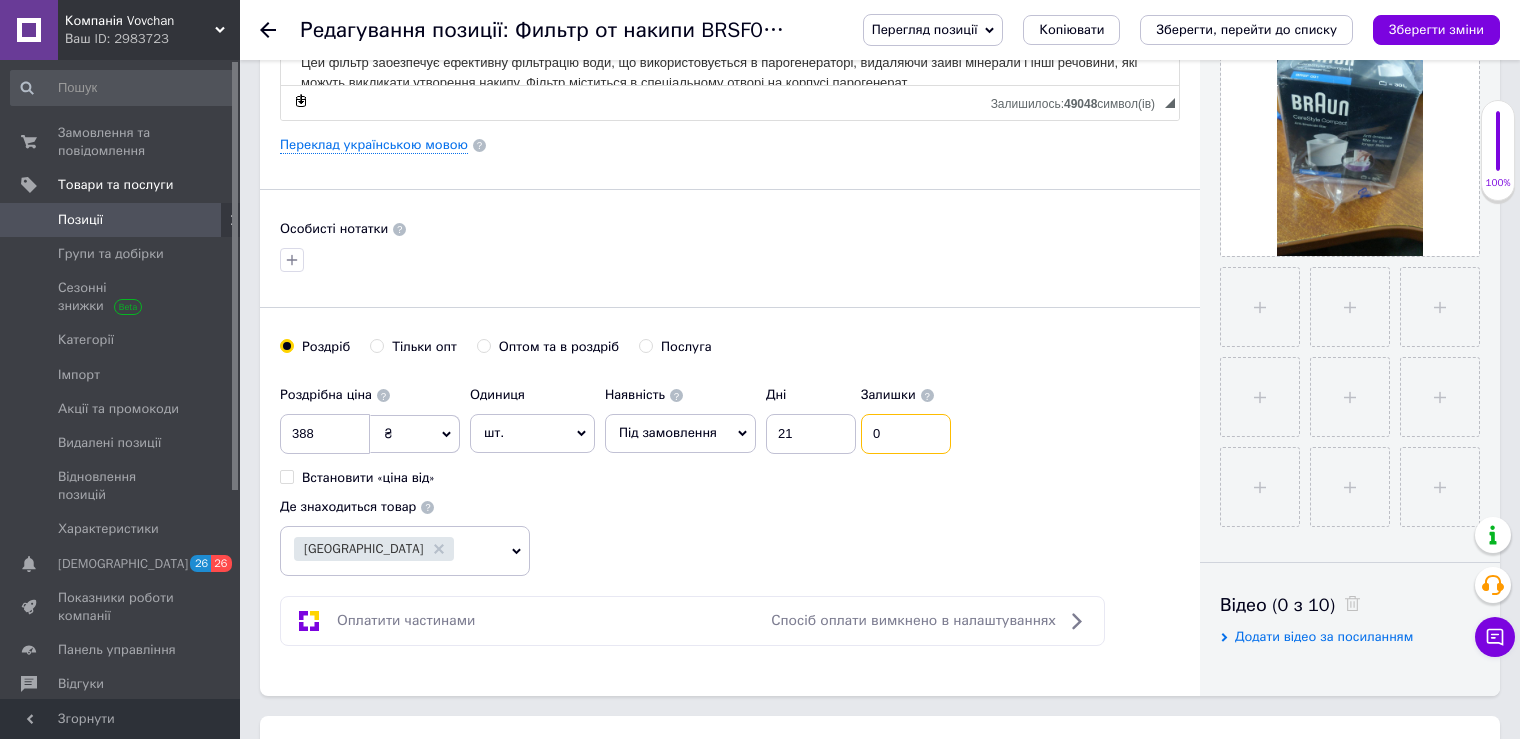 drag, startPoint x: 894, startPoint y: 436, endPoint x: 818, endPoint y: 436, distance: 76 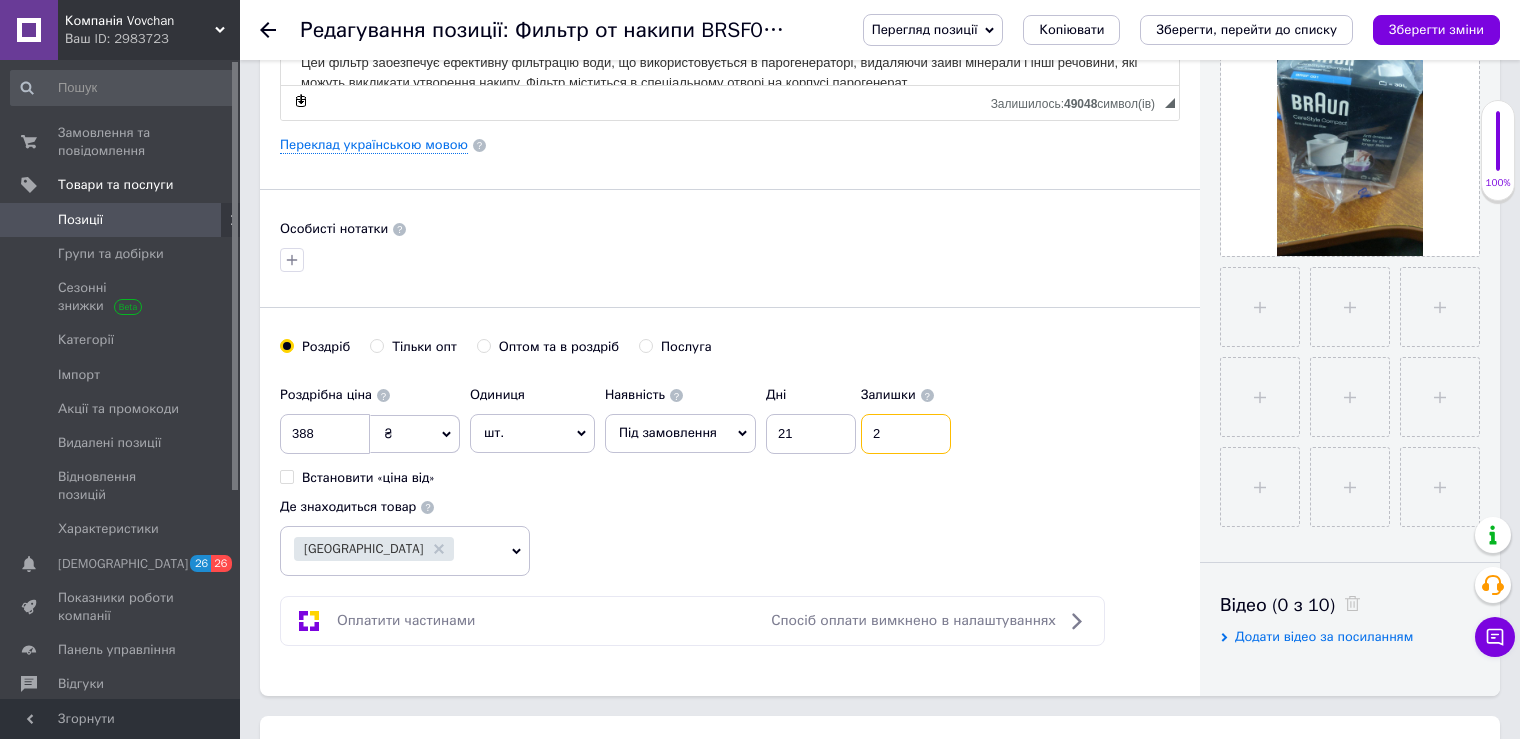 type on "2" 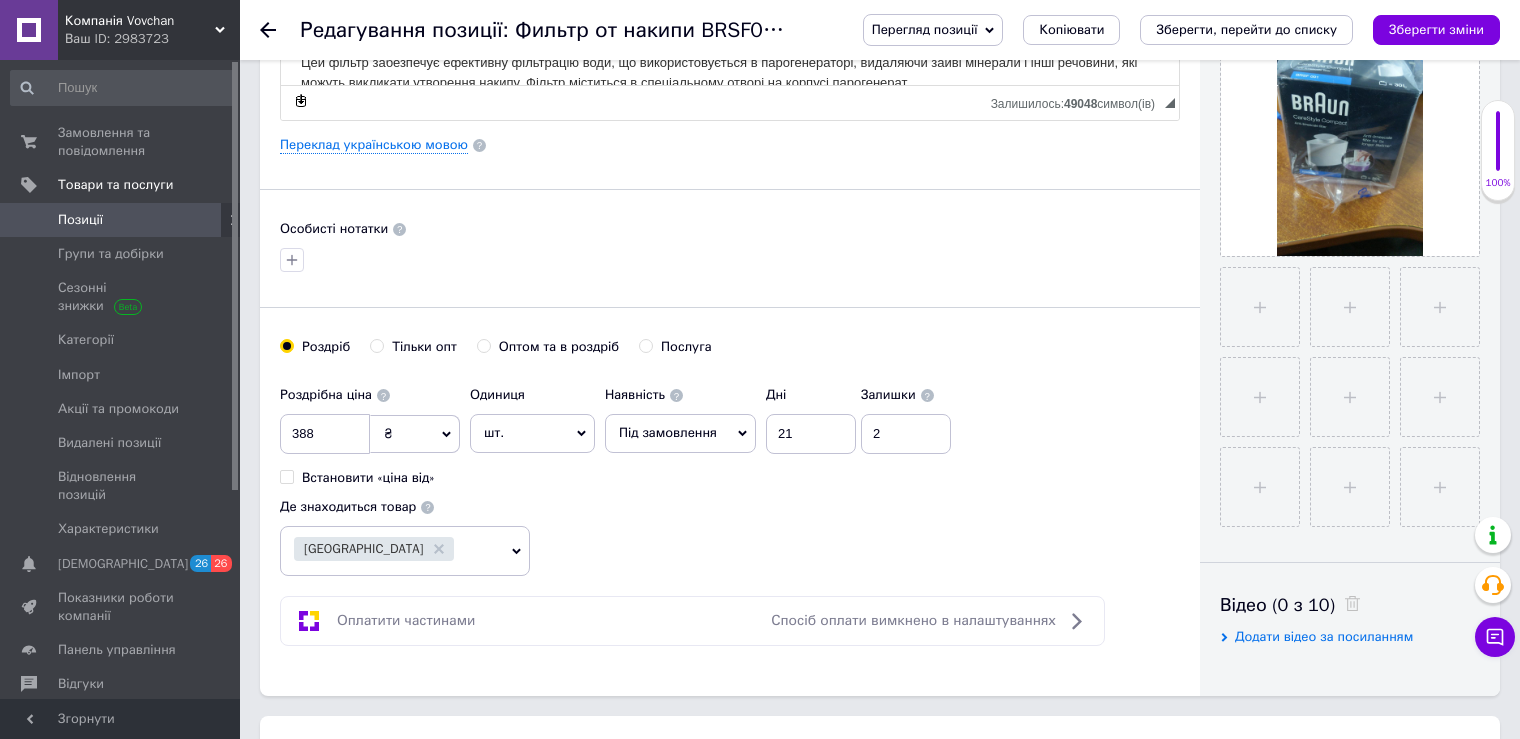 click on "Під замовлення" at bounding box center (668, 432) 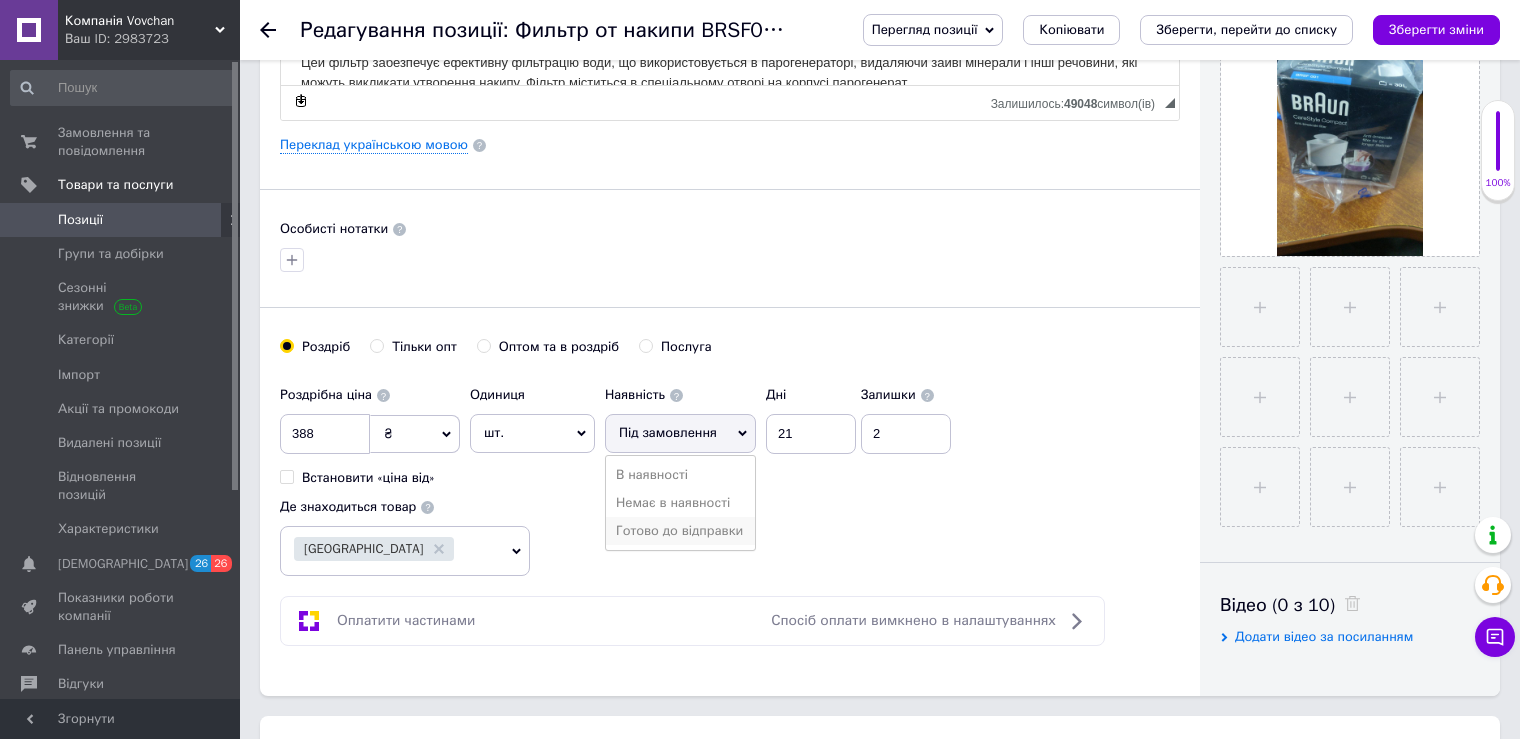 click on "Готово до відправки" at bounding box center [680, 531] 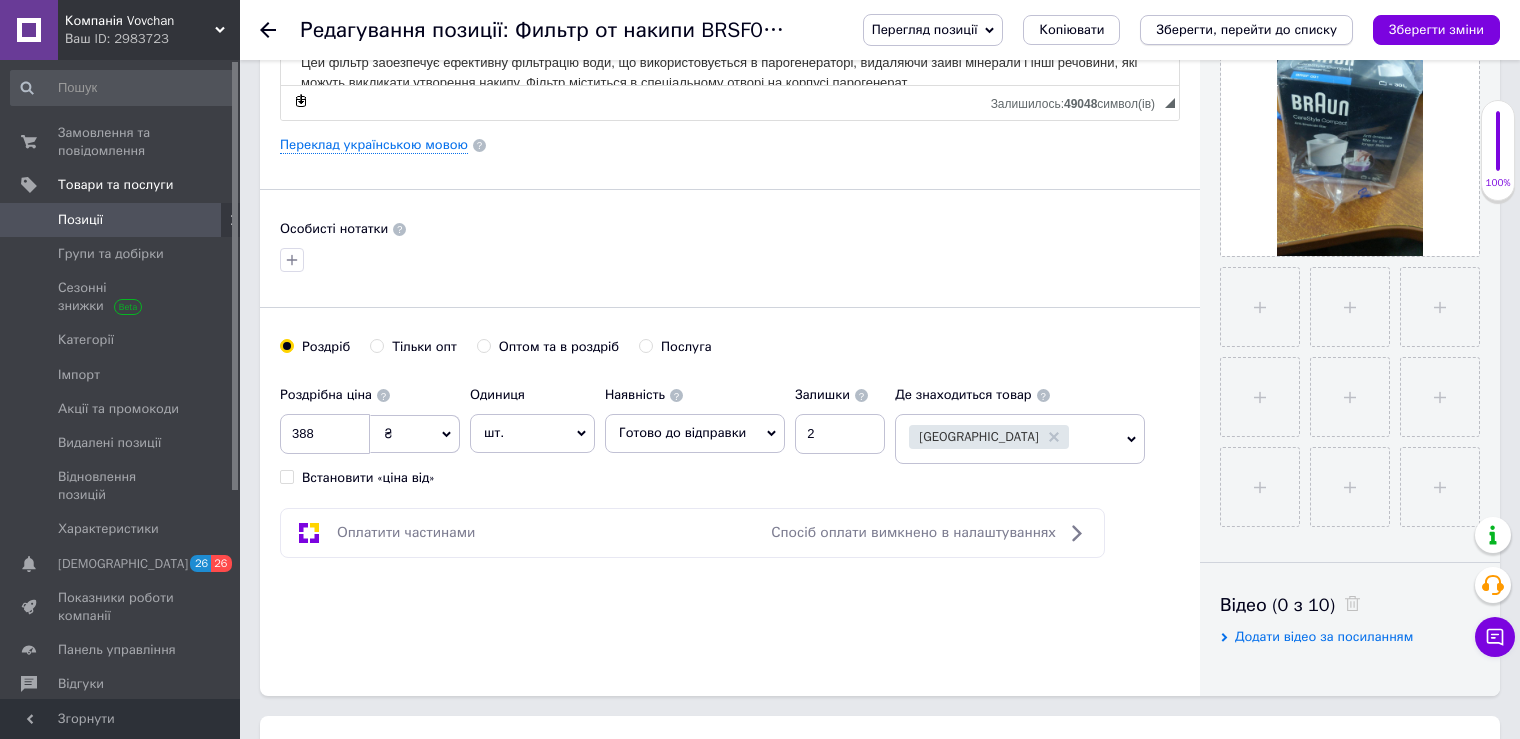 click on "Зберегти, перейти до списку" at bounding box center (1246, 29) 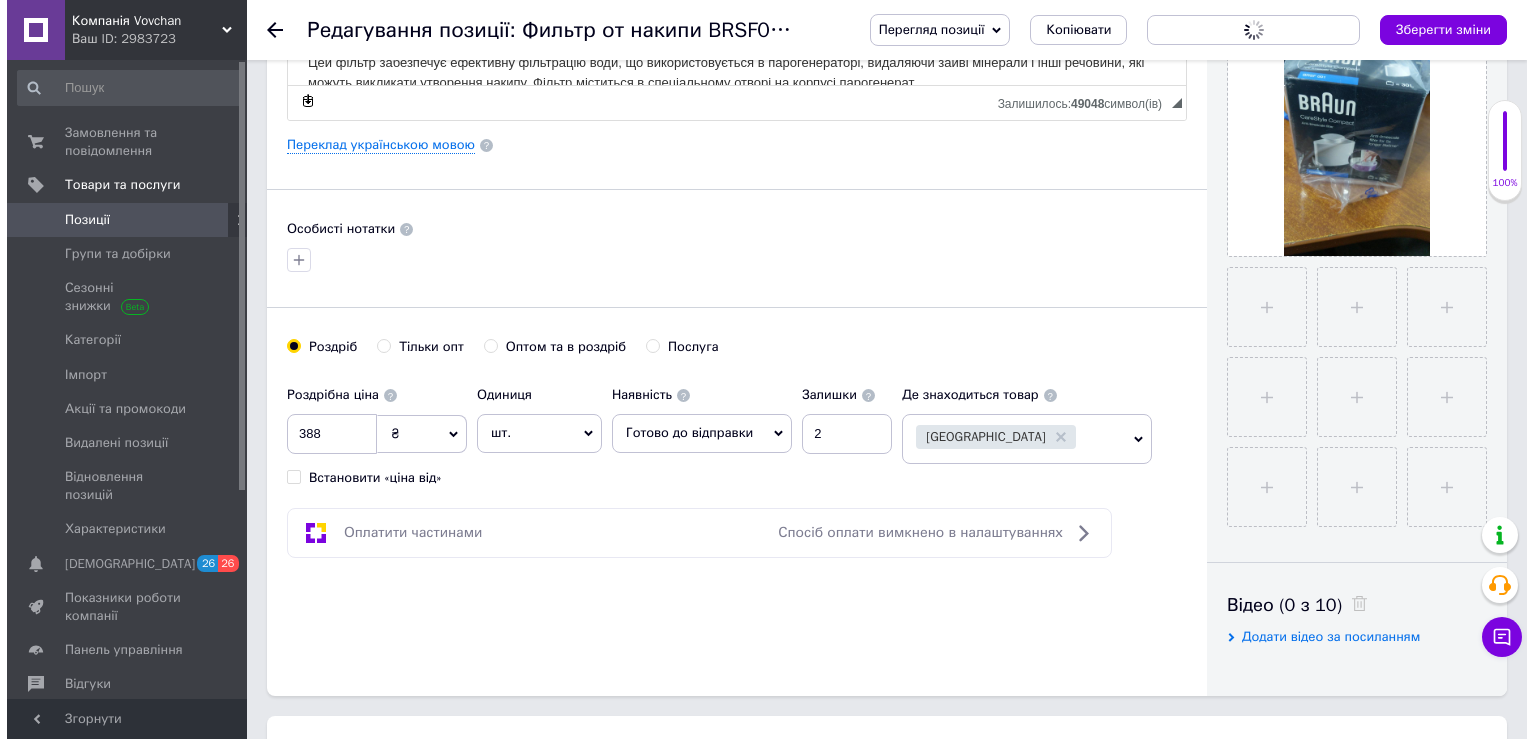 scroll, scrollTop: 0, scrollLeft: 0, axis: both 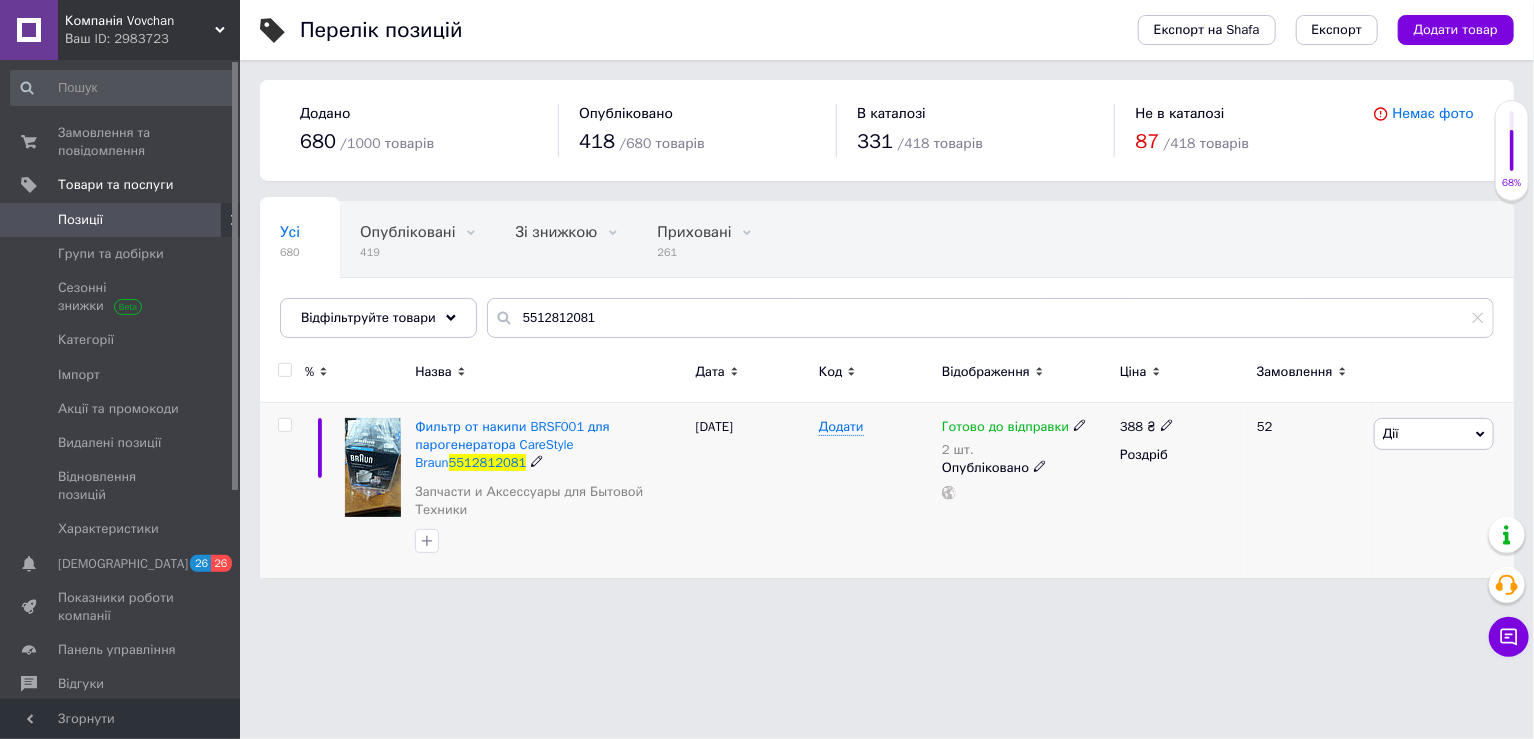 click on "Дії" at bounding box center (1434, 434) 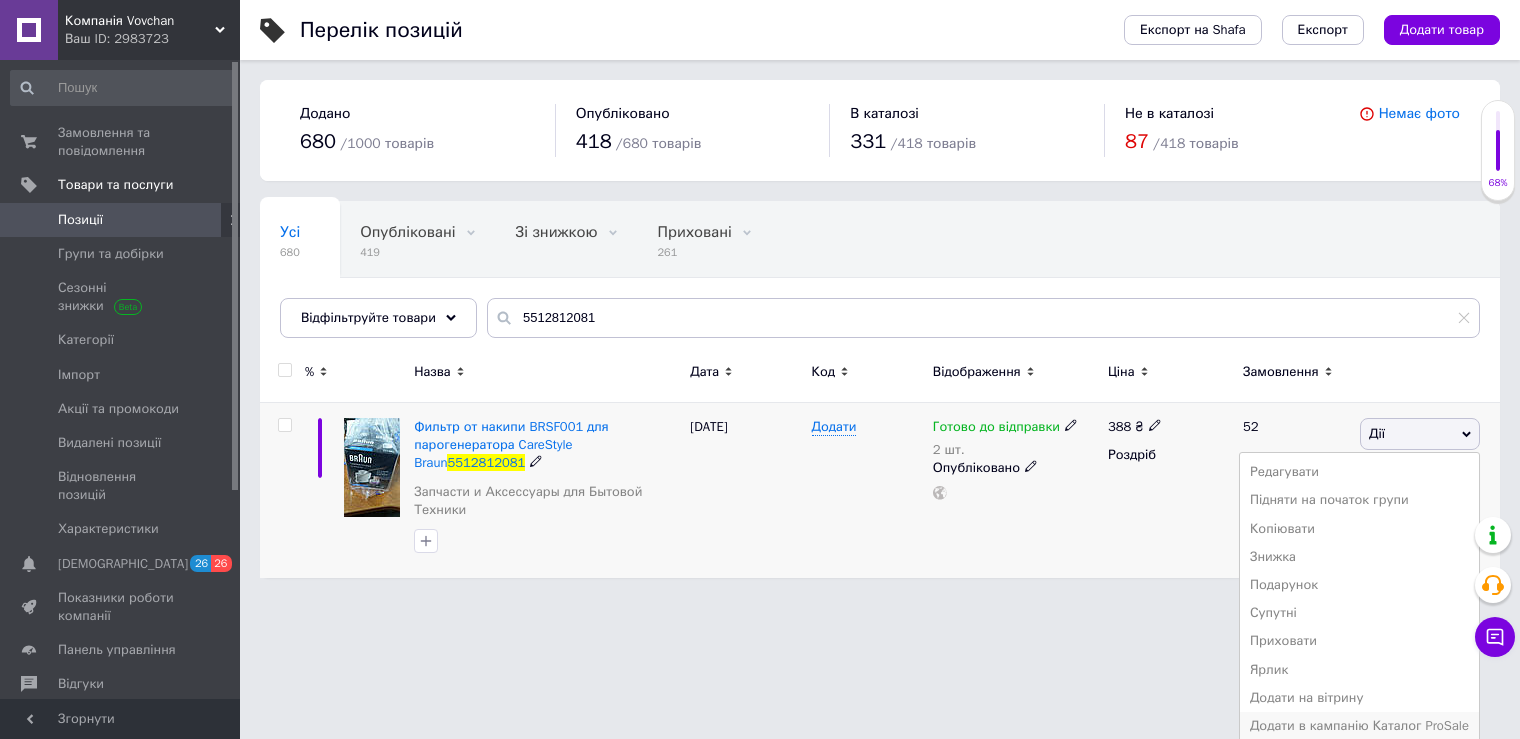 click on "Додати в кампанію Каталог ProSale" at bounding box center (1359, 726) 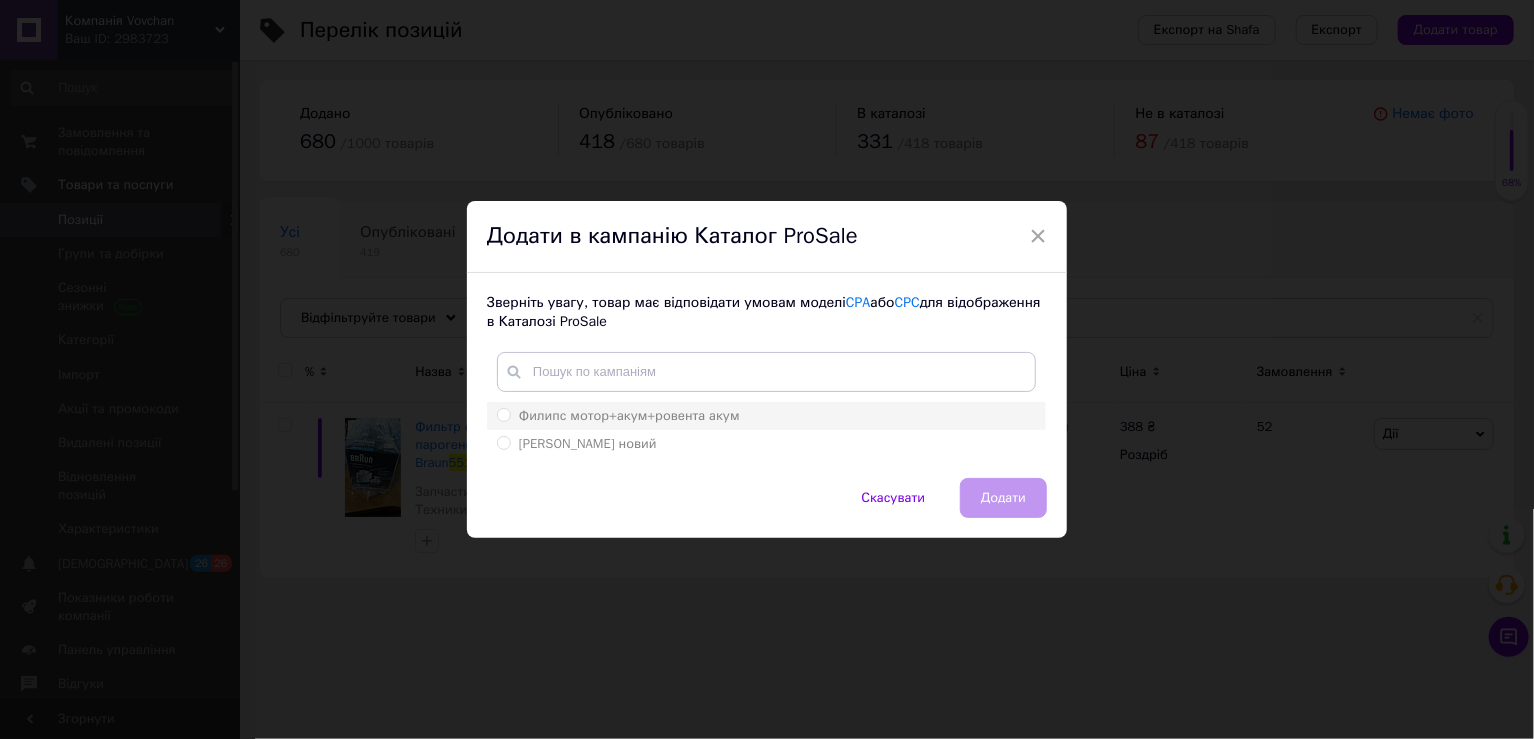 click on "Филипс мотор+акум+ровента акум" at bounding box center (629, 415) 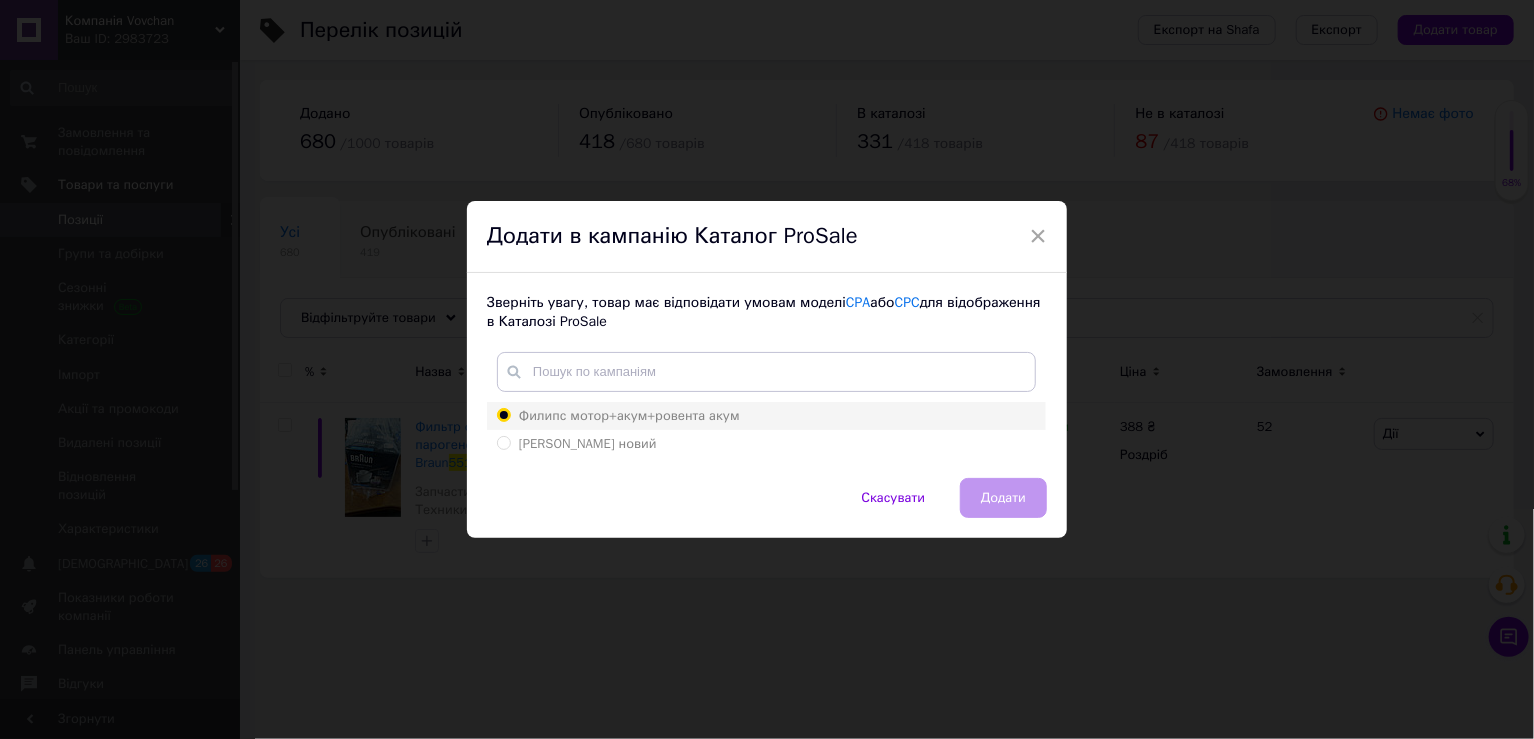 click on "Филипс мотор+акум+ровента акум" at bounding box center [503, 414] 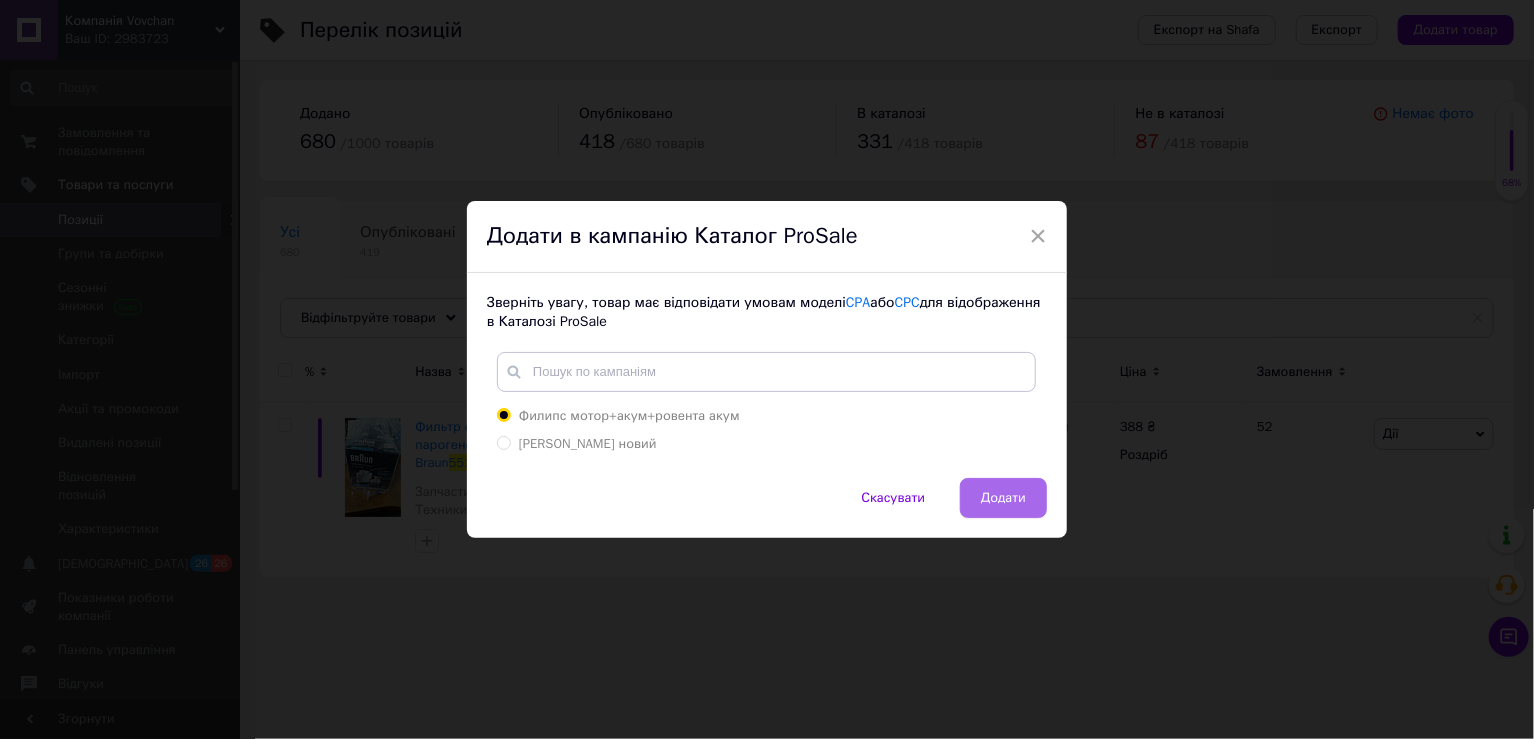 drag, startPoint x: 1035, startPoint y: 488, endPoint x: 1003, endPoint y: 496, distance: 32.984844 